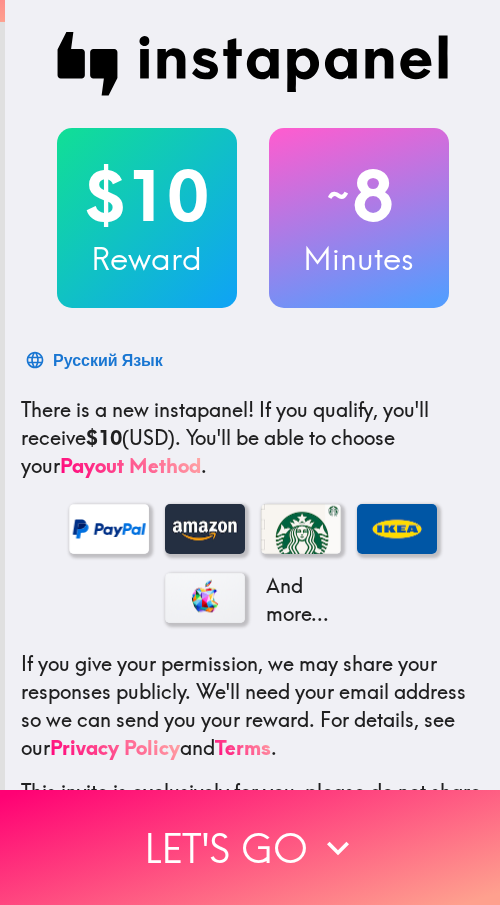 scroll, scrollTop: 0, scrollLeft: 0, axis: both 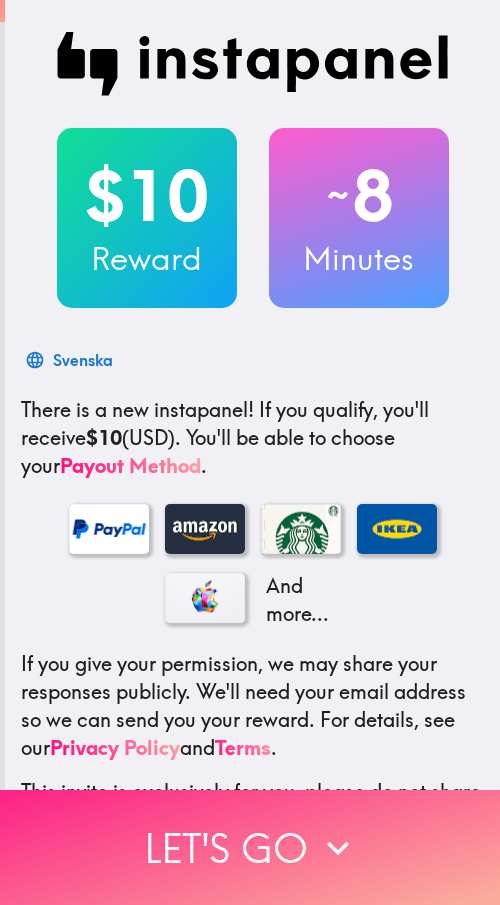 click on "Let's go" at bounding box center (250, 847) 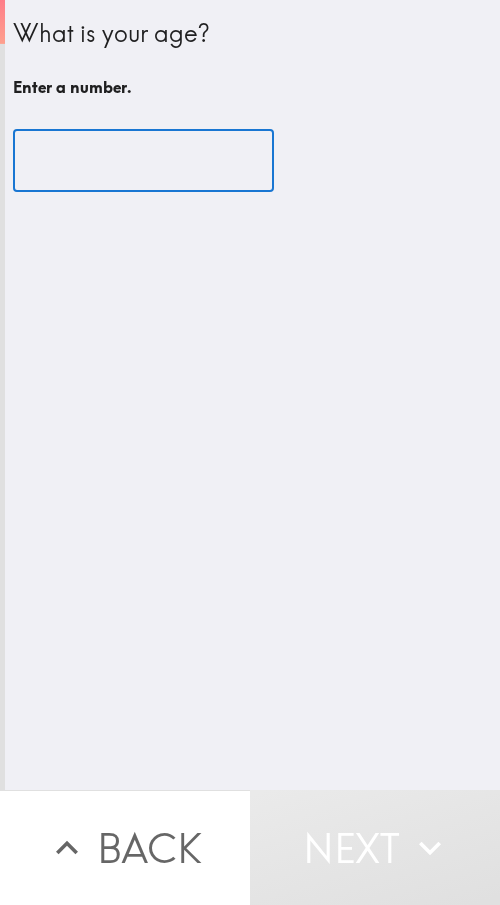 click at bounding box center (143, 161) 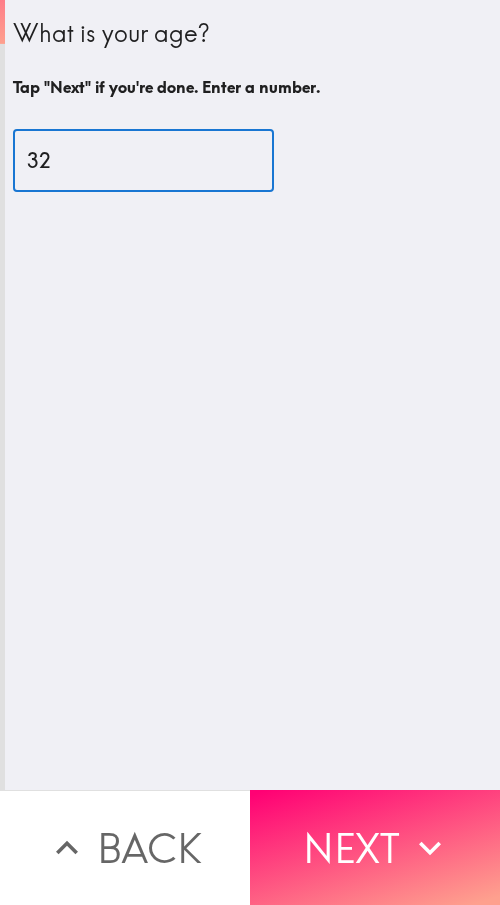 type on "32" 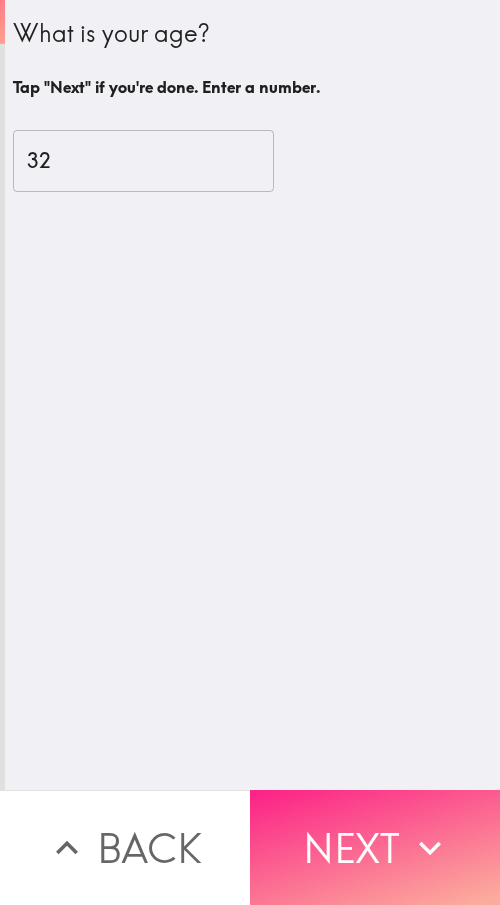 click on "Next" at bounding box center (375, 847) 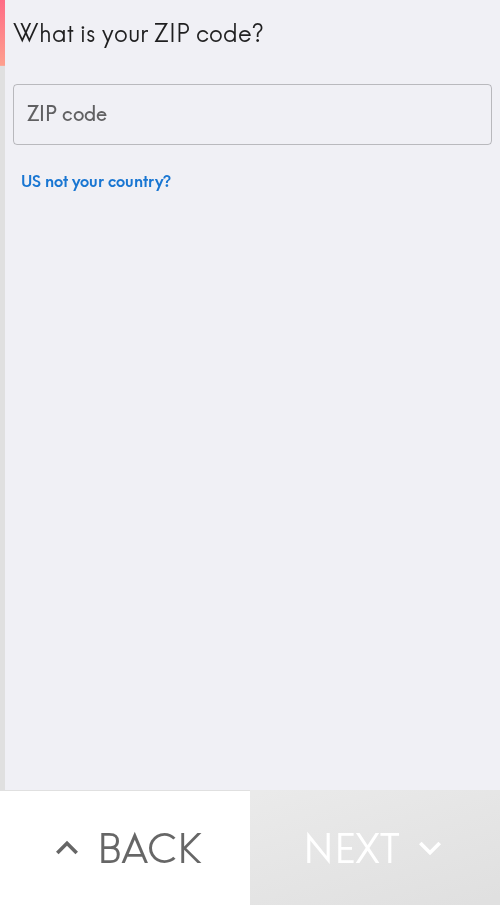 click on "ZIP code" at bounding box center (252, 115) 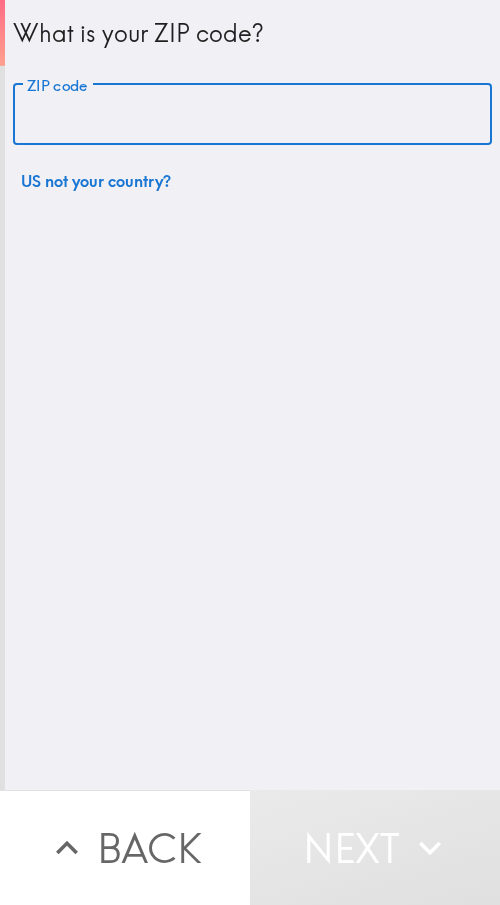 paste on "11432" 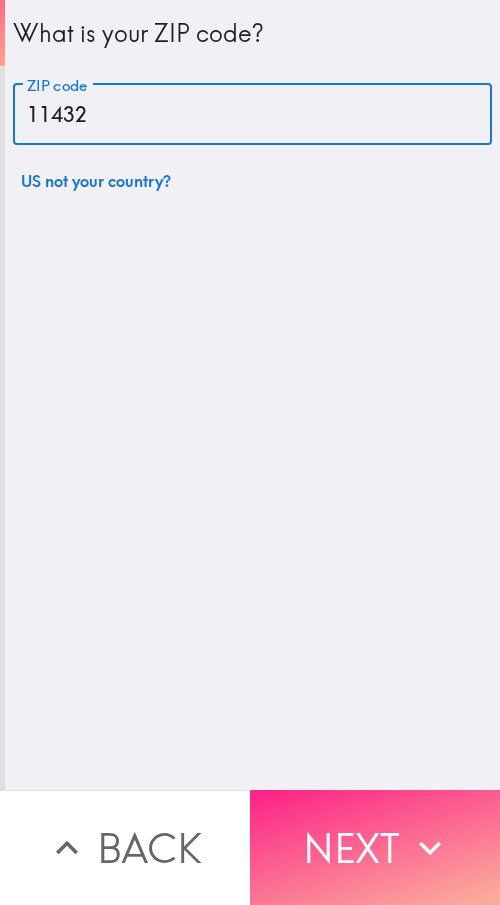 type on "11432" 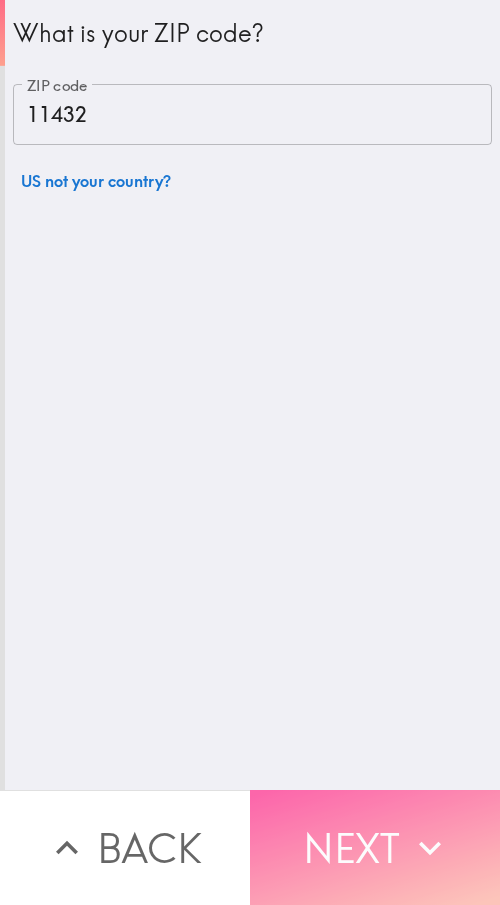 click on "Next" at bounding box center (375, 847) 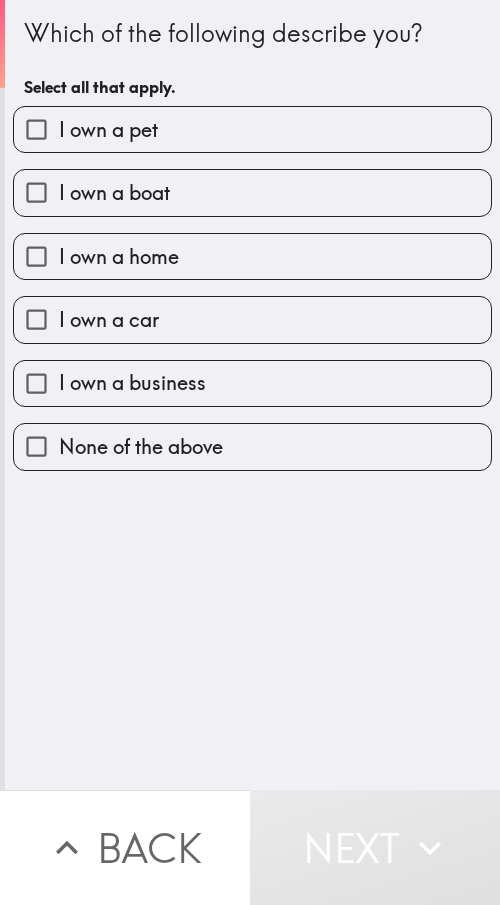 click on "Which of the following describe you? Select all that apply." at bounding box center (252, 61) 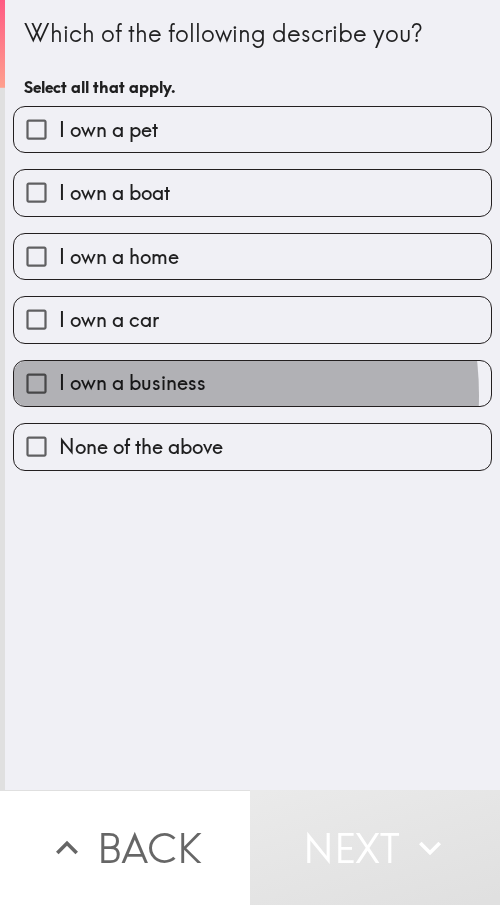 click on "I own a business" at bounding box center (132, 383) 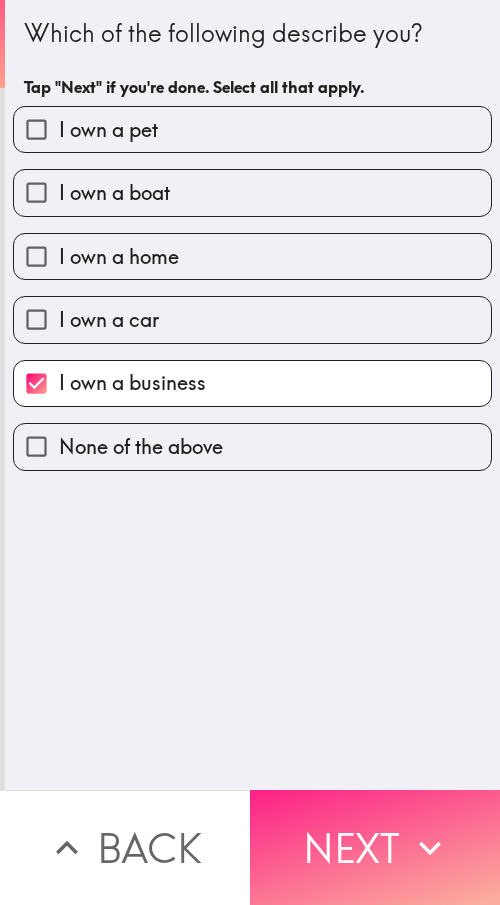 click on "Next" at bounding box center (375, 847) 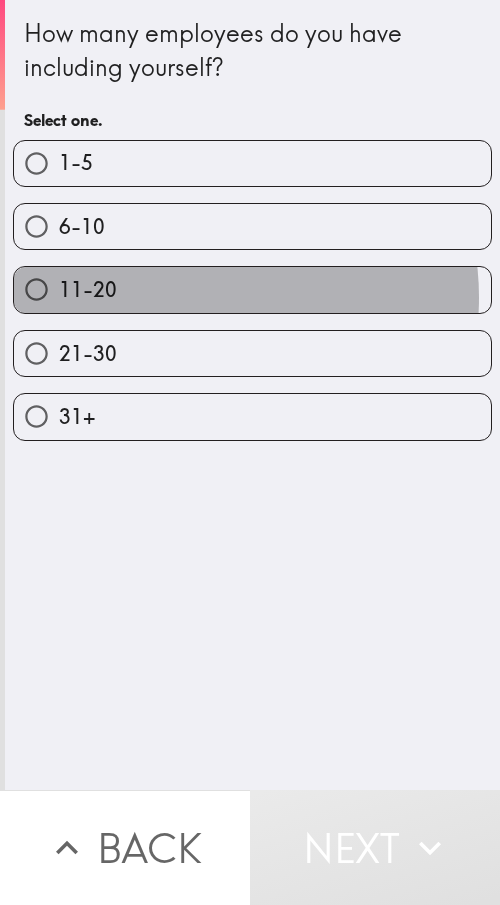 click on "11-20" at bounding box center (252, 289) 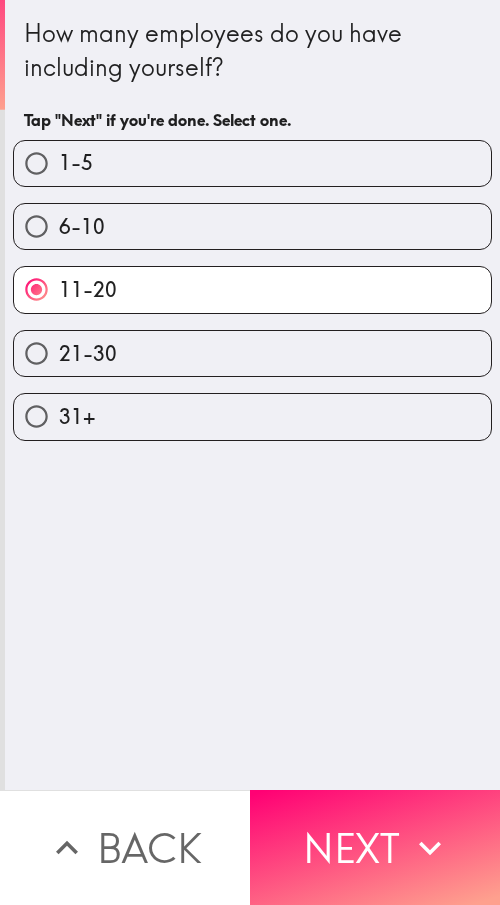 click on "How many employees do you have including yourself? Tap "Next" if you're done.   Select one. 1-5 6-10 11-20 21-30 31+" at bounding box center (252, 395) 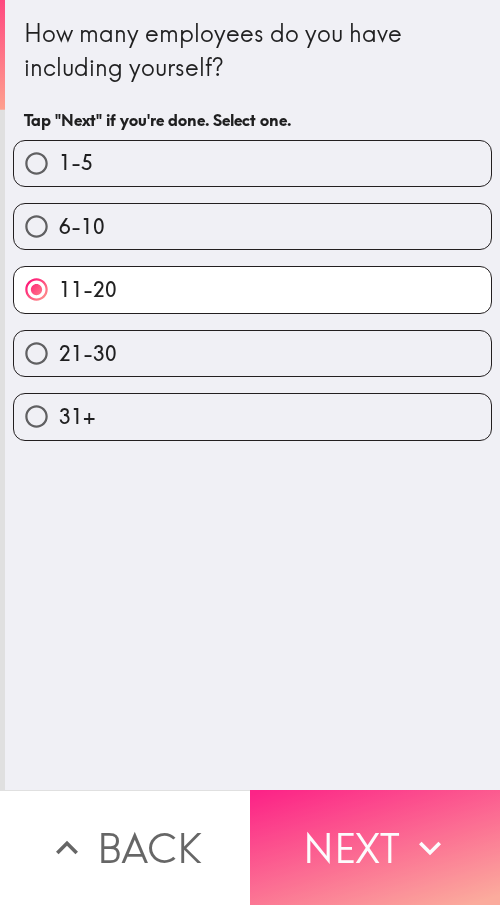click 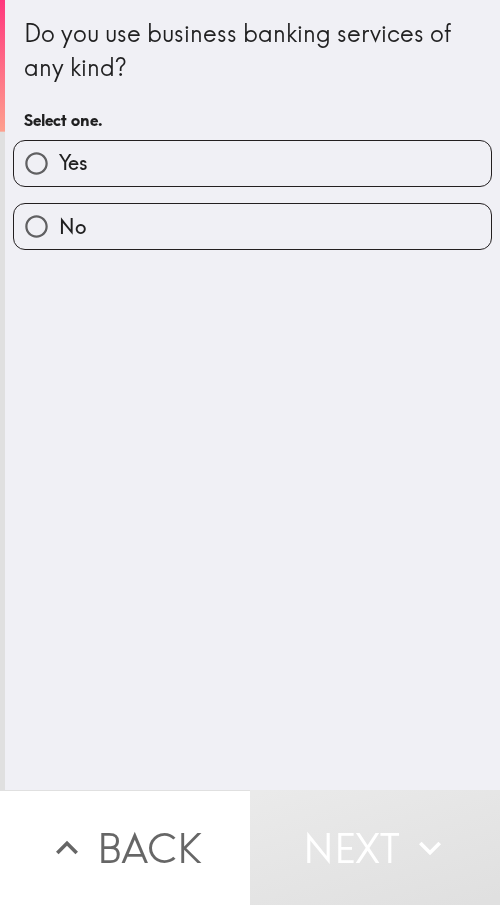 click on "Yes" at bounding box center (252, 163) 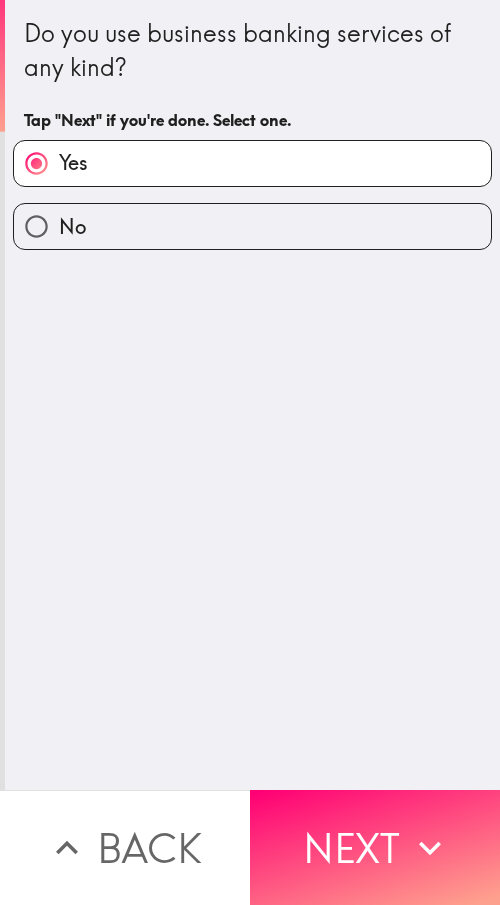 drag, startPoint x: 392, startPoint y: 801, endPoint x: 486, endPoint y: 811, distance: 94.53042 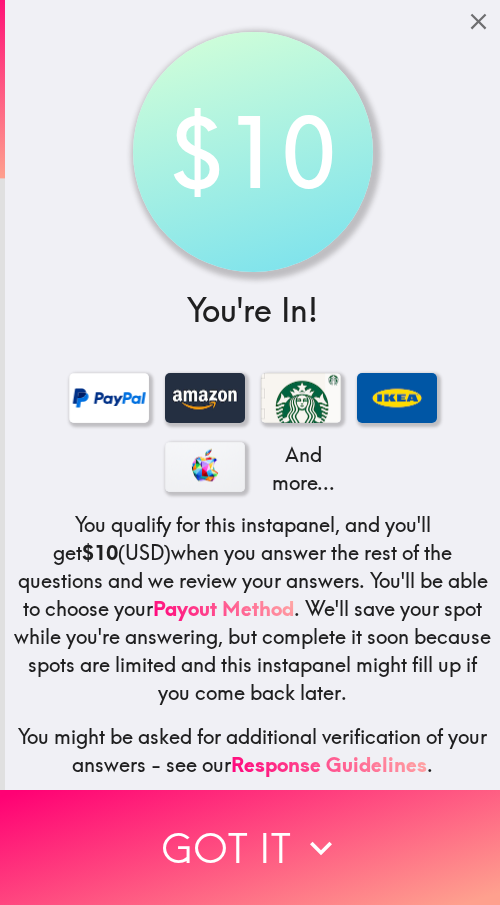 scroll, scrollTop: 64, scrollLeft: 0, axis: vertical 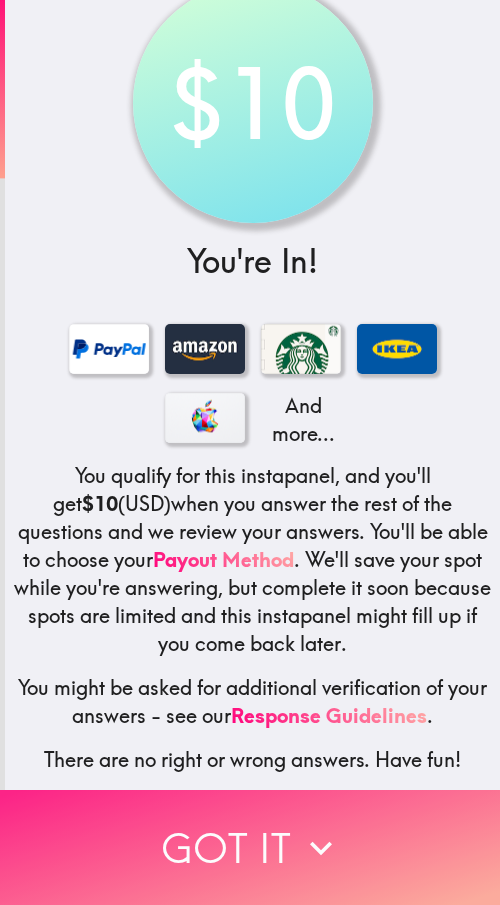 click 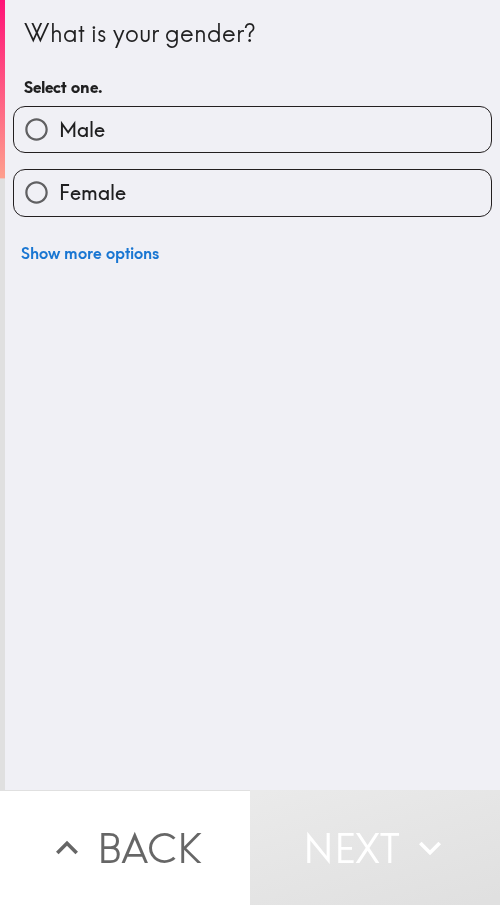 scroll, scrollTop: 0, scrollLeft: 0, axis: both 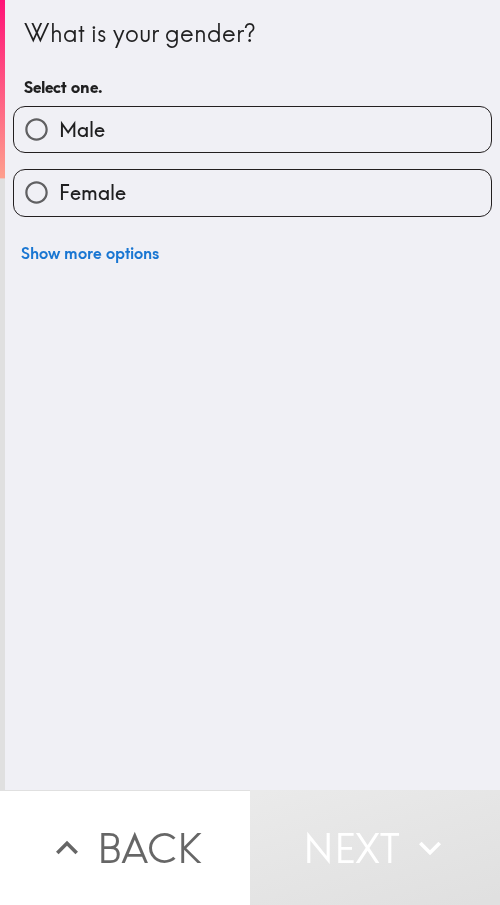 type 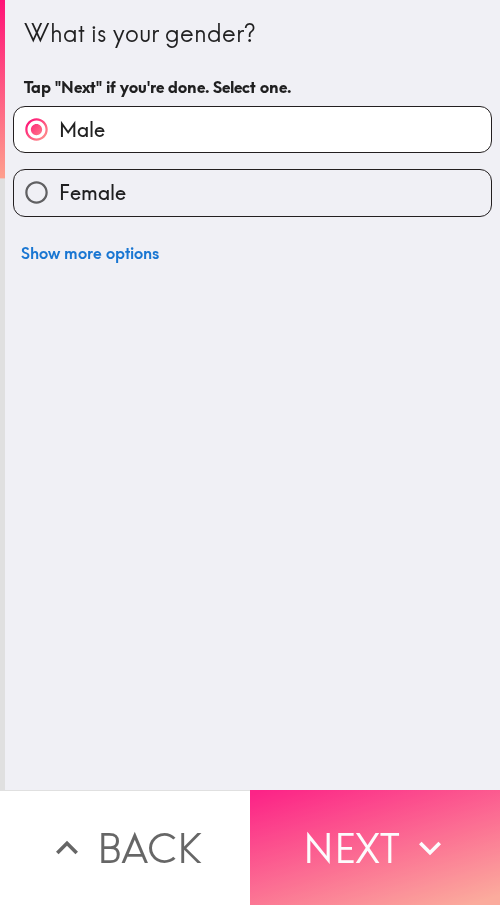 click on "Next" at bounding box center [375, 847] 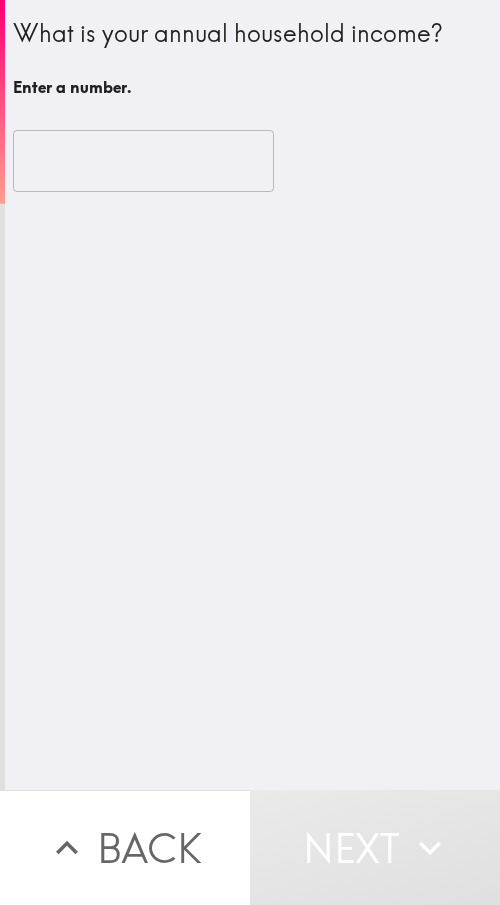 click at bounding box center [143, 161] 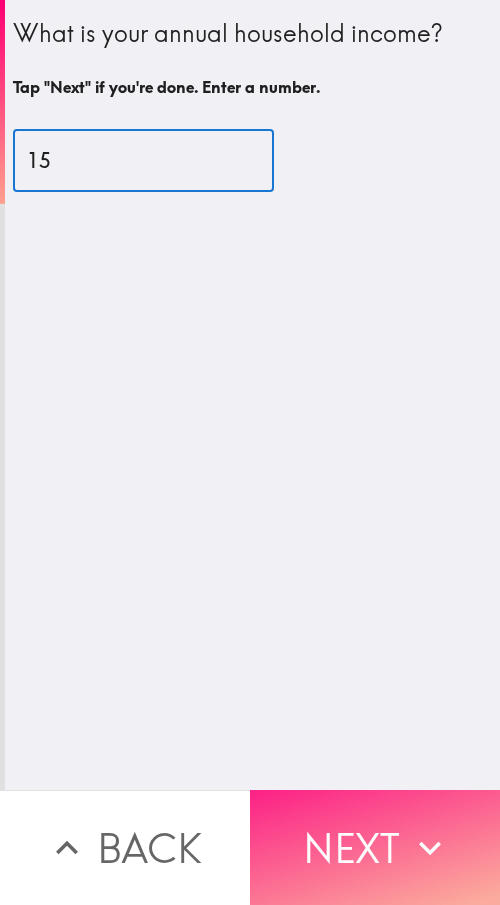 type on "15" 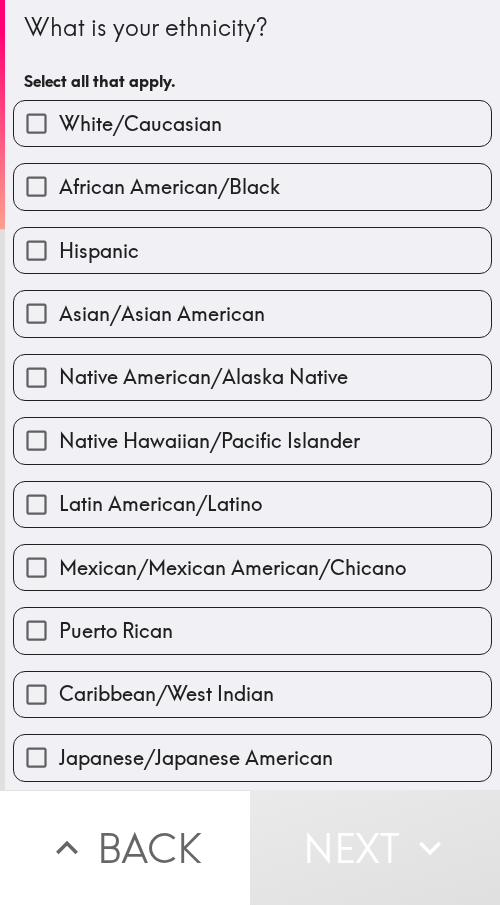 scroll, scrollTop: 0, scrollLeft: 0, axis: both 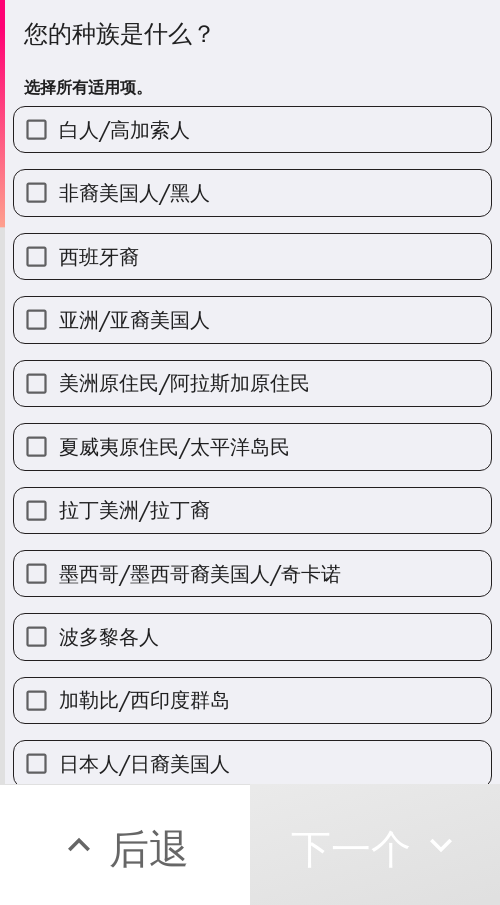 click on "选择所有适用项。" at bounding box center (252, 87) 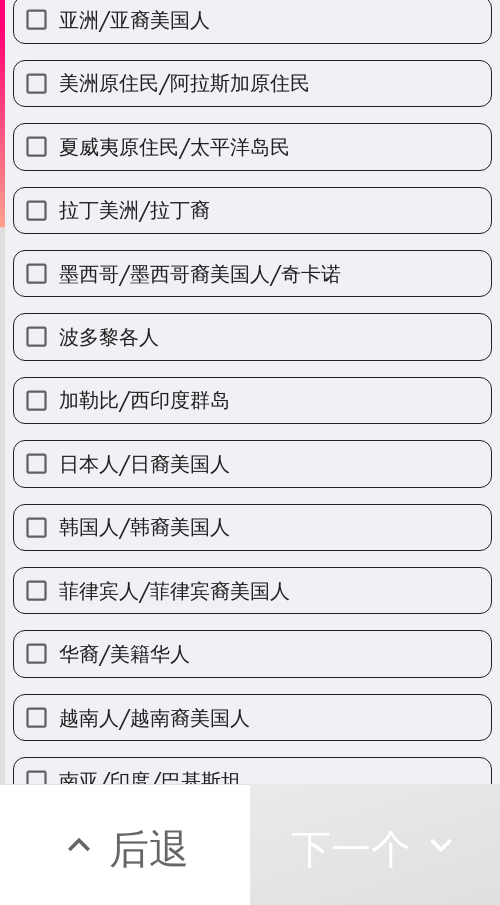 scroll, scrollTop: 0, scrollLeft: 0, axis: both 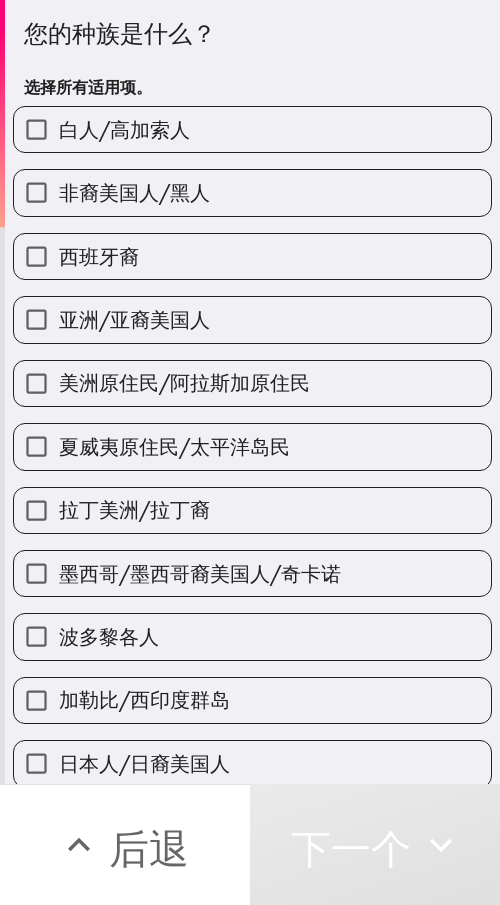 click on "白人/高加索人" at bounding box center [36, 129] 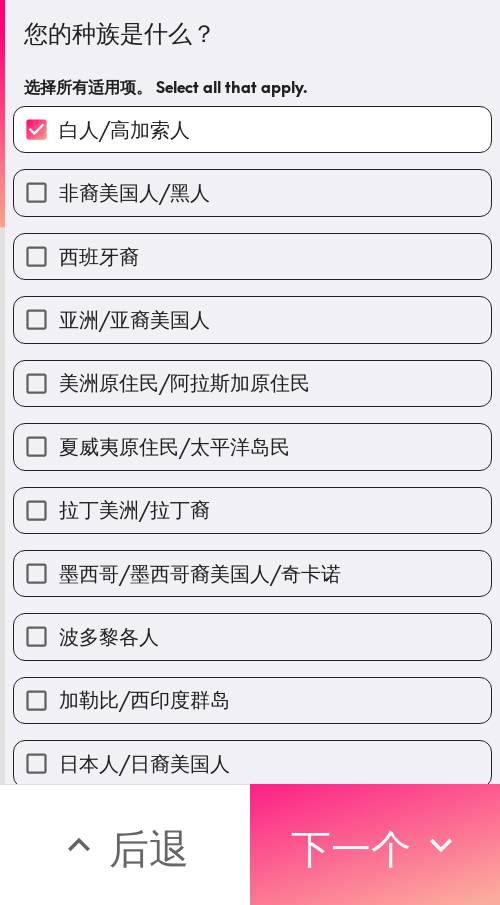 click on "下一个" at bounding box center [351, 845] 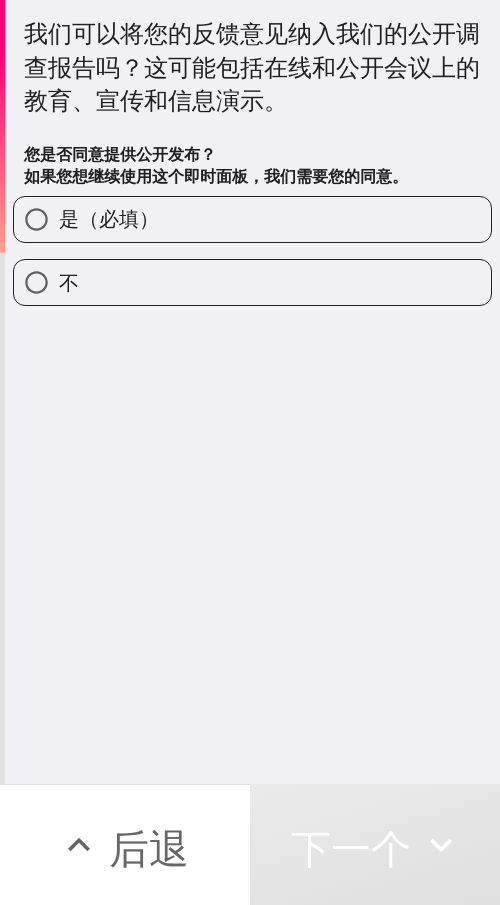 click on "是（必填）" at bounding box center [252, 219] 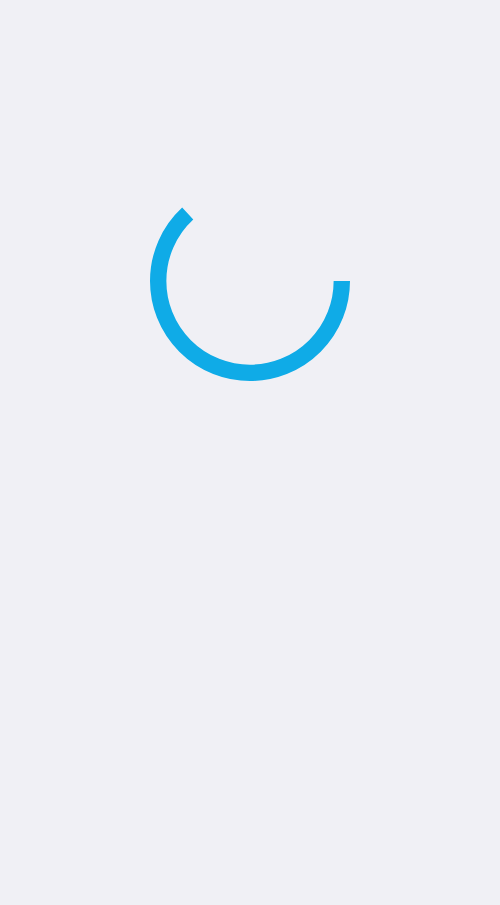scroll, scrollTop: 0, scrollLeft: 0, axis: both 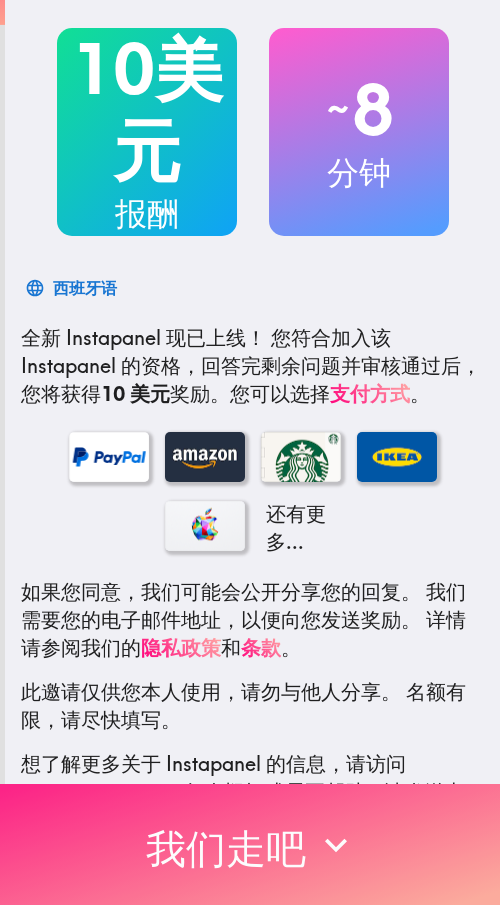 click on "我们走吧" at bounding box center [226, 848] 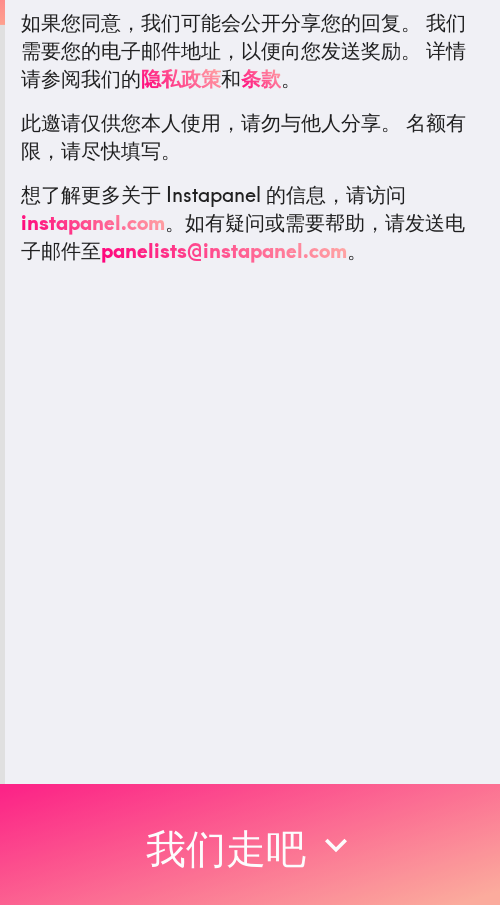 scroll, scrollTop: 0, scrollLeft: 0, axis: both 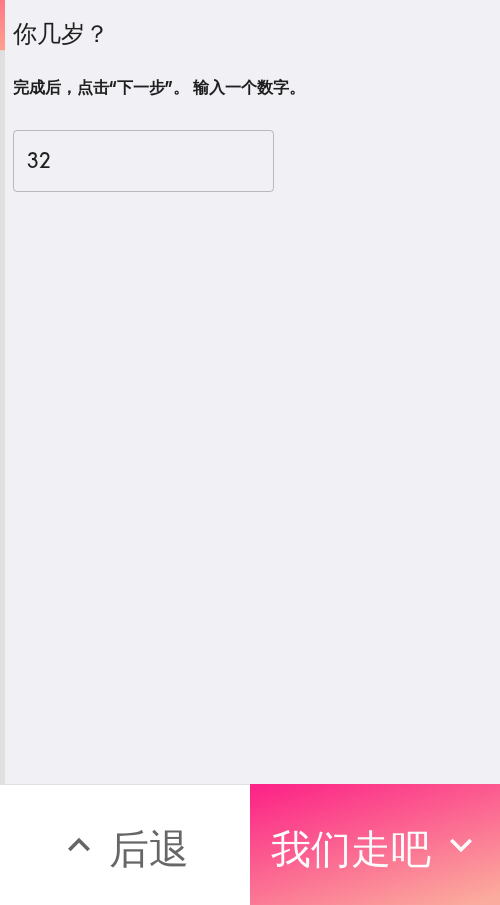 click on "我们走吧" at bounding box center [351, 848] 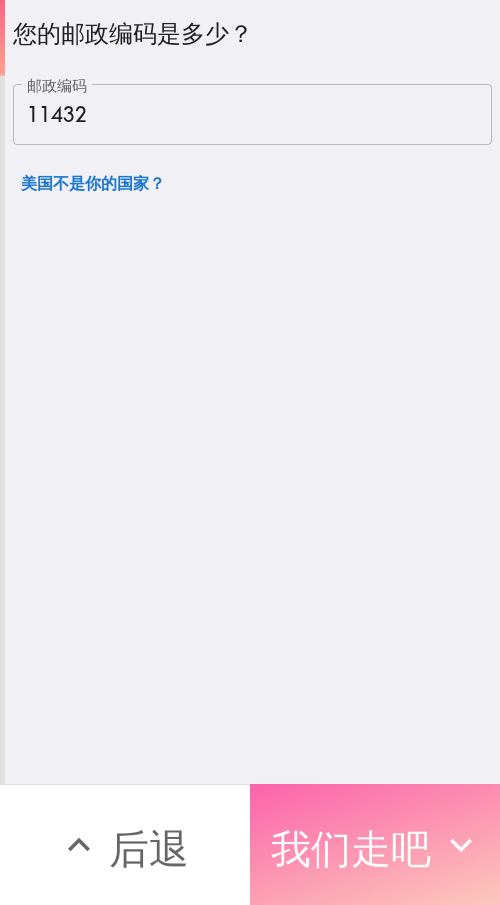click on "我们走吧" at bounding box center (351, 848) 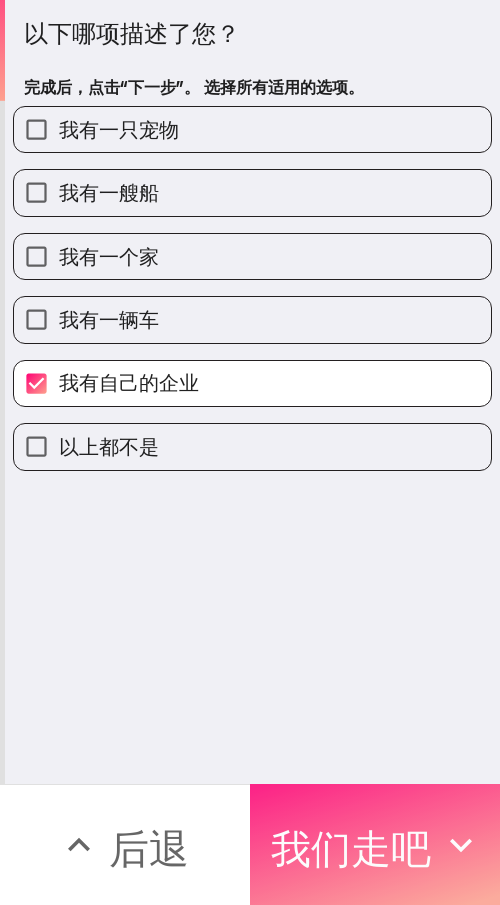 click on "我们走吧" at bounding box center (351, 848) 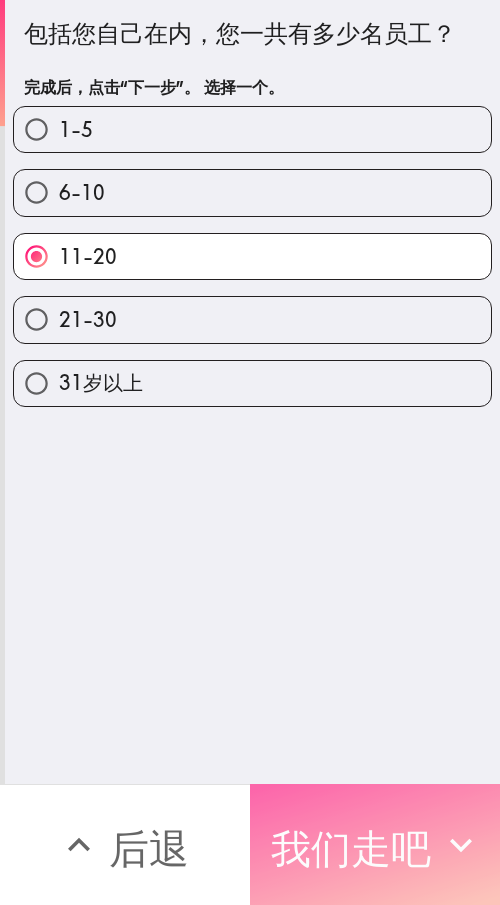 click on "我们走吧" at bounding box center [375, 844] 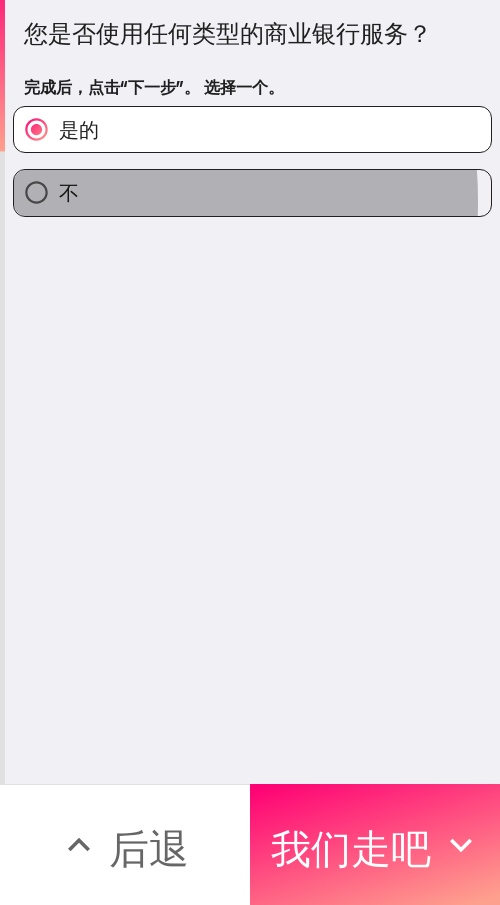 click on "不" at bounding box center [69, 192] 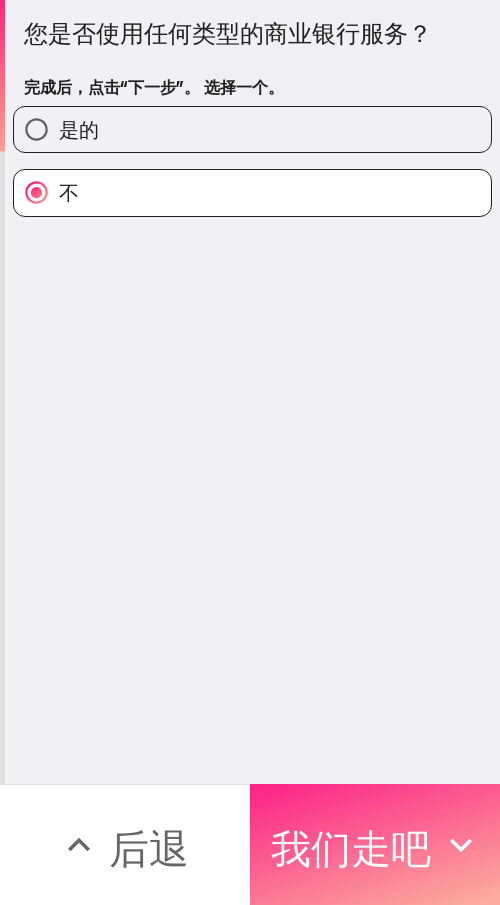 click on "我们走吧" at bounding box center (375, 844) 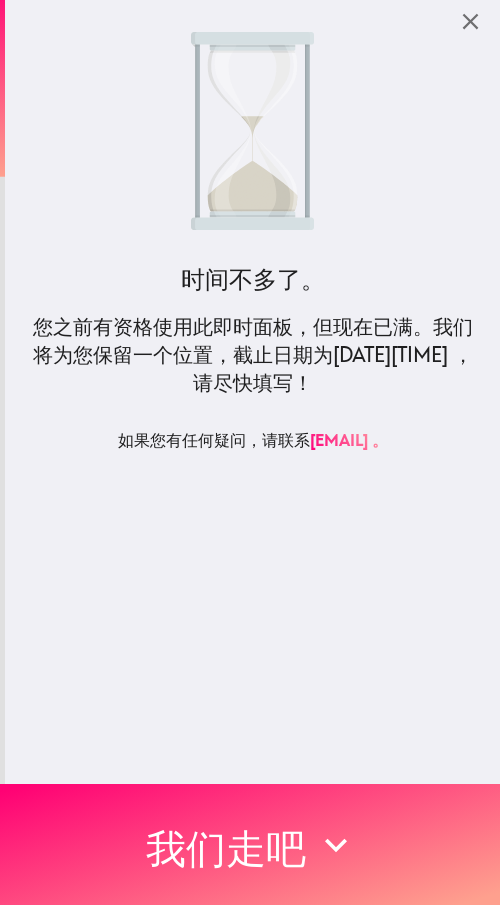 type 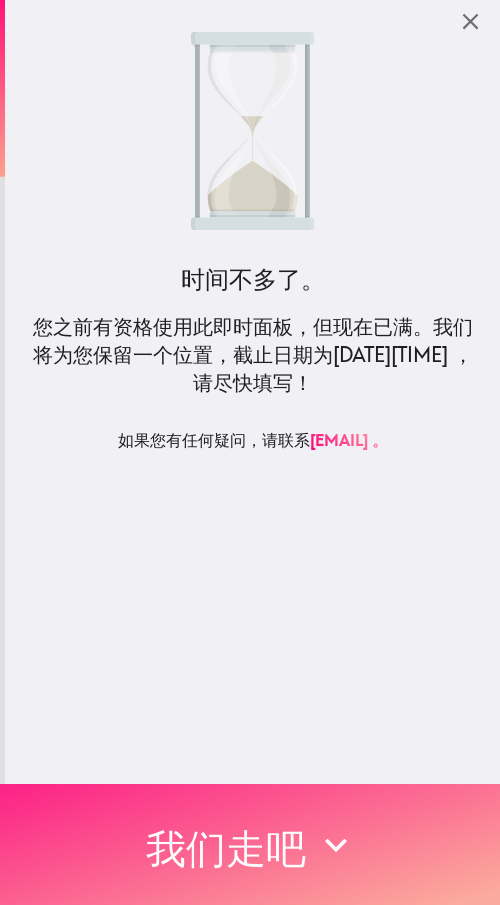 click 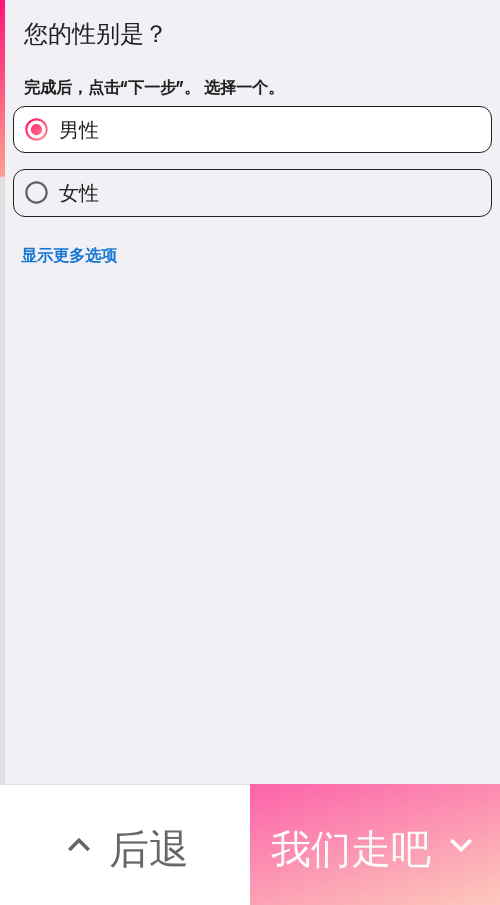 click on "我们走吧" at bounding box center [351, 848] 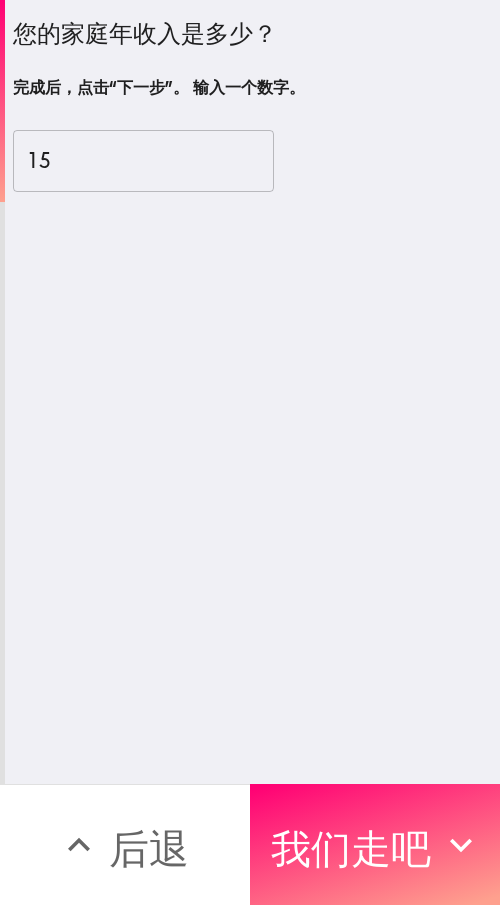 click on "15" at bounding box center (143, 161) 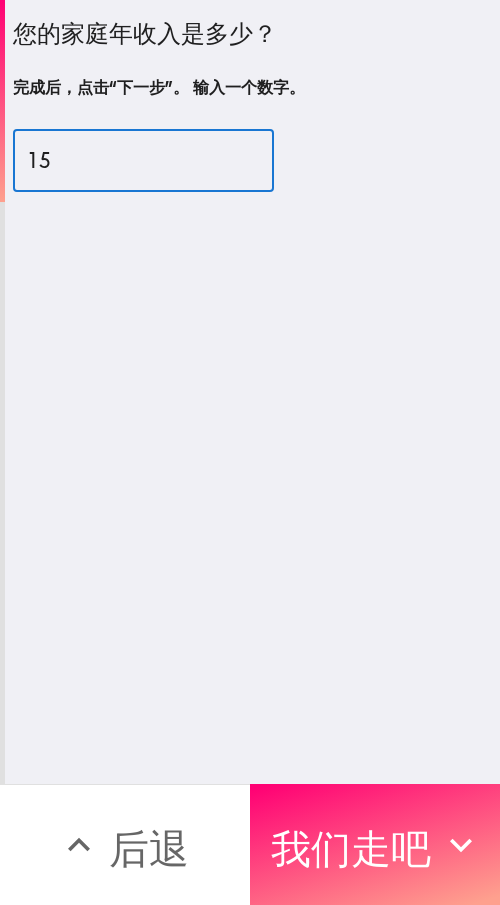 type on "1" 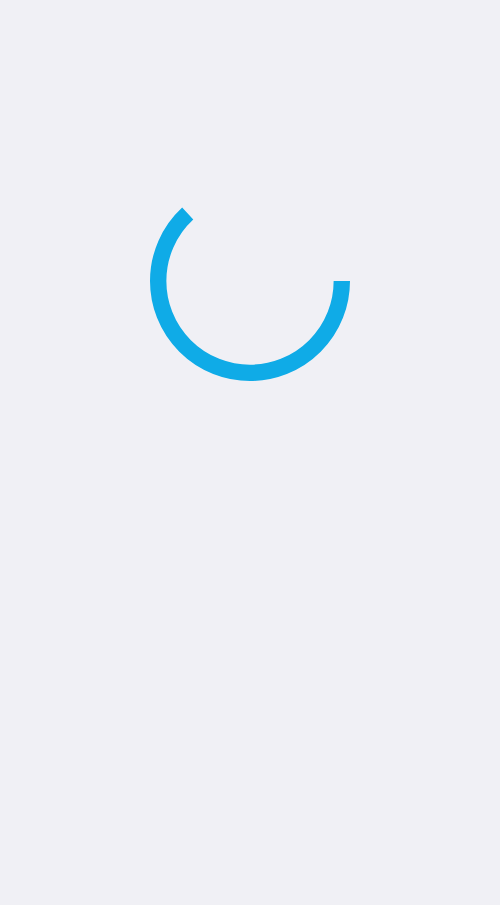 scroll, scrollTop: 0, scrollLeft: 0, axis: both 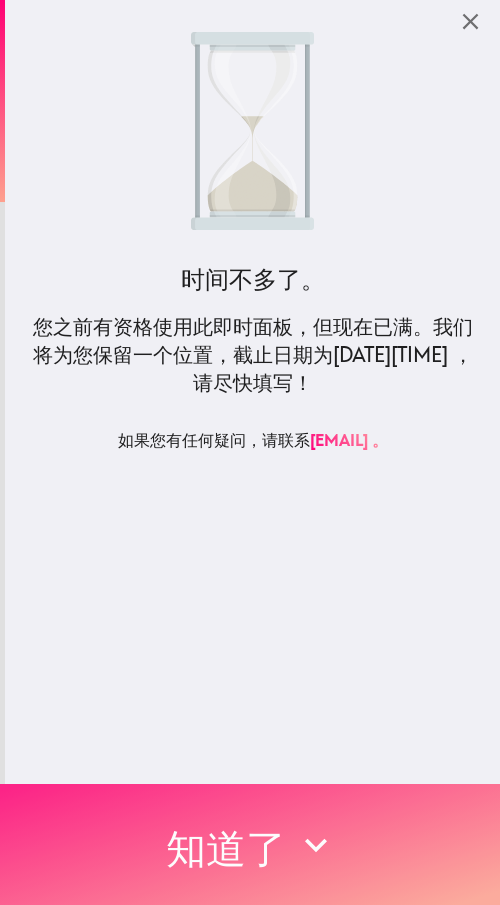 click 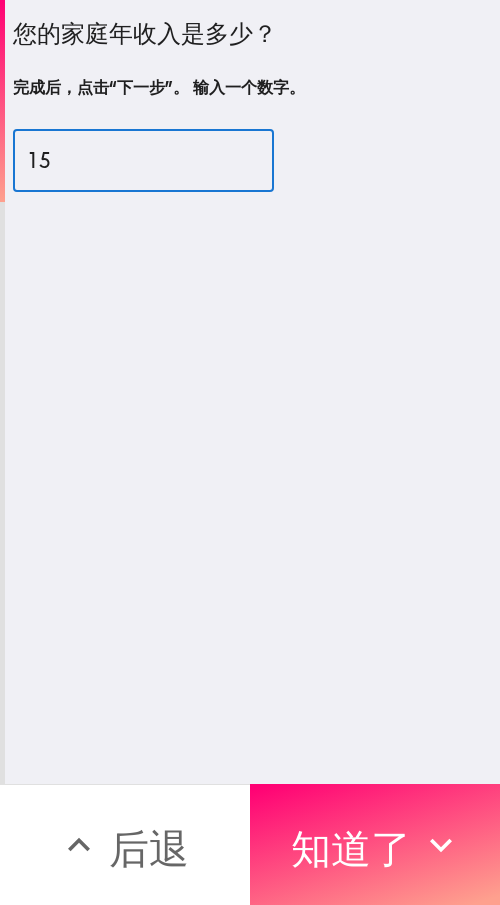 click on "15" at bounding box center [143, 161] 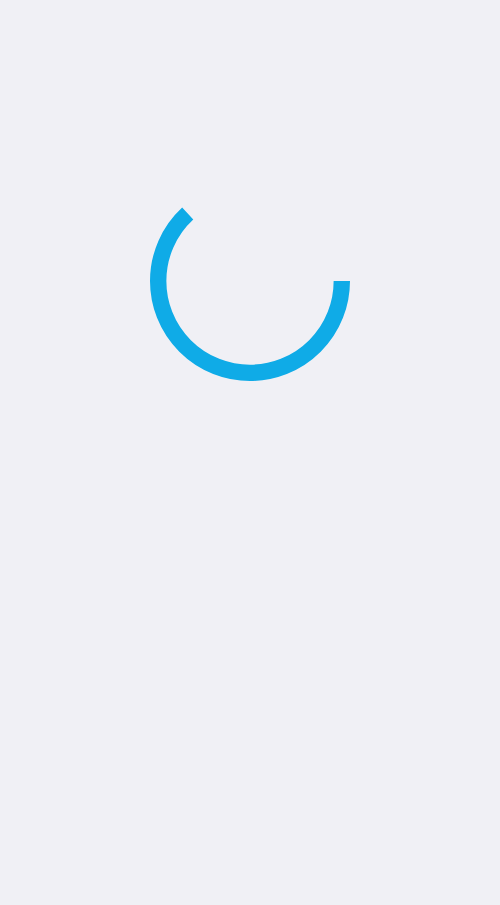 scroll, scrollTop: 0, scrollLeft: 0, axis: both 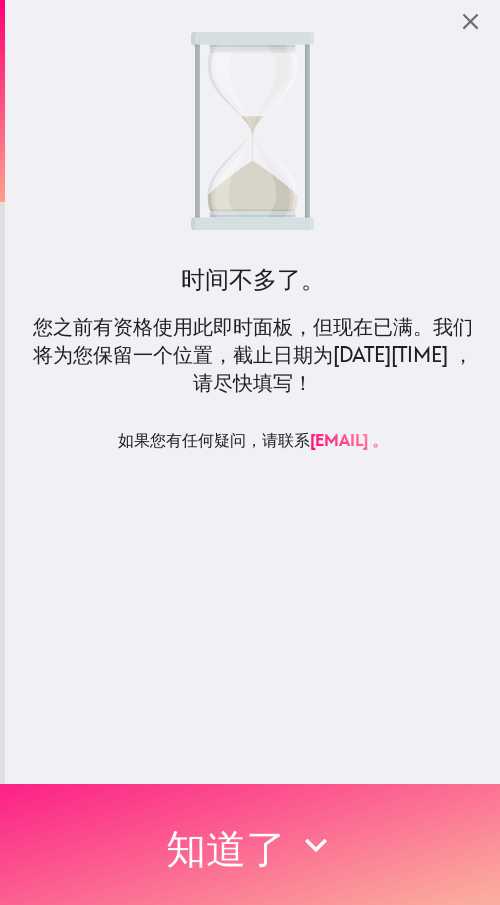 click on "知道了" at bounding box center (226, 845) 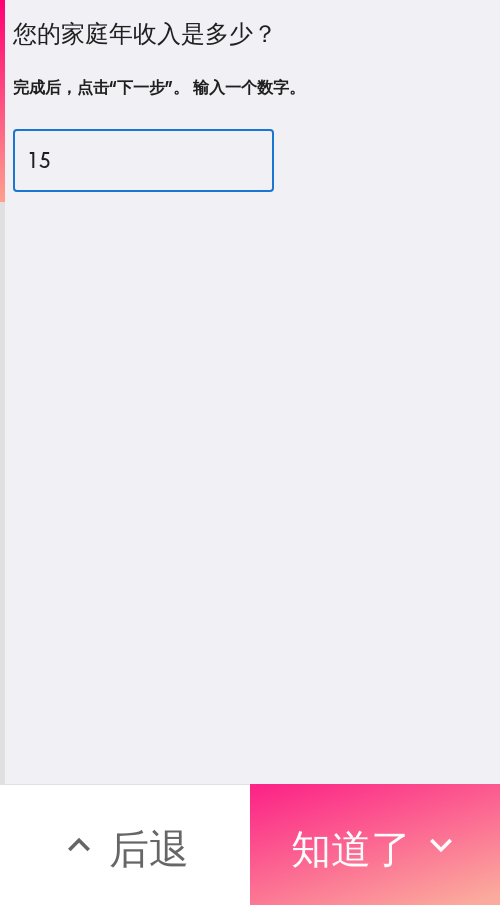 click on "知道了" at bounding box center [351, 845] 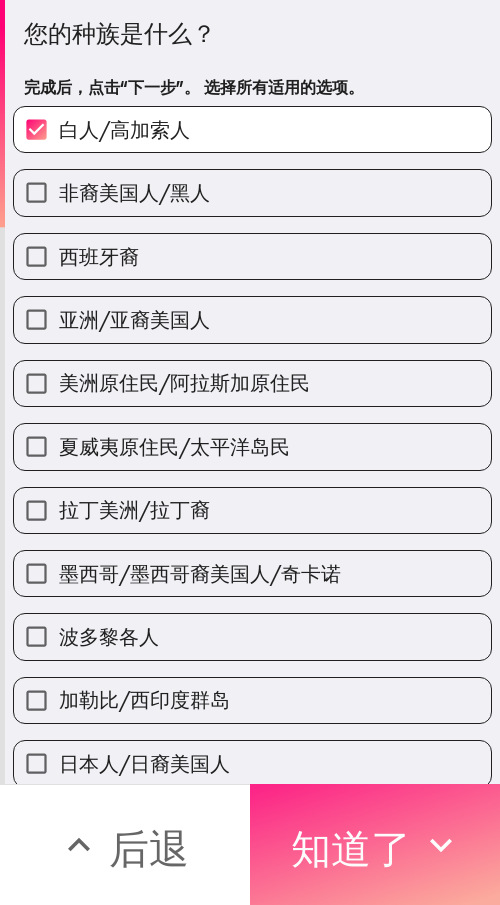 click on "知道了" at bounding box center [375, 844] 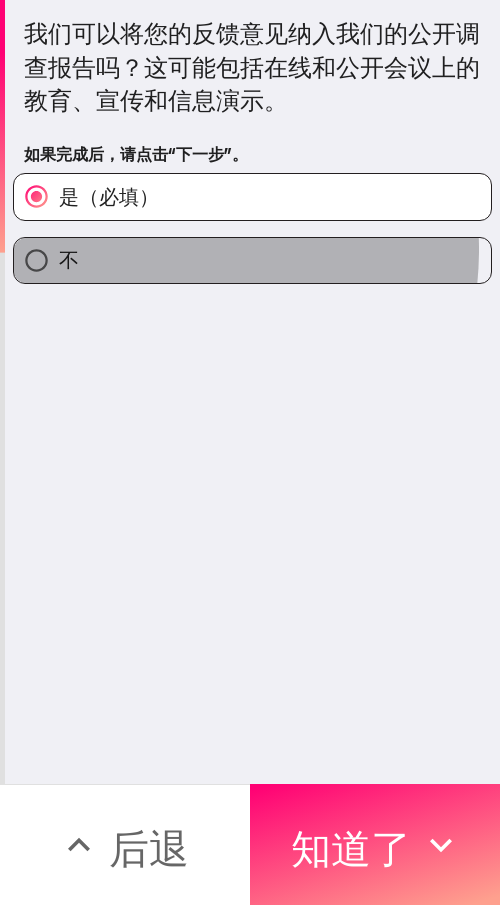 click on "不" at bounding box center [252, 260] 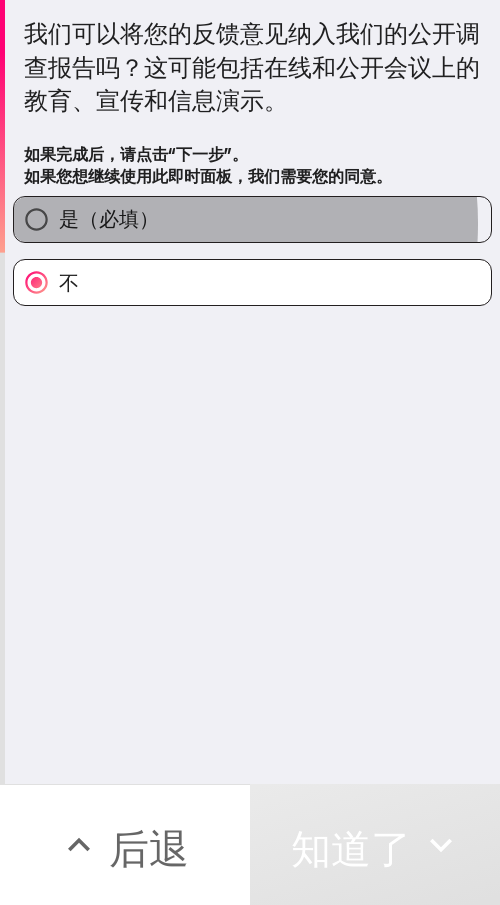 click on "是（必填）" at bounding box center [109, 218] 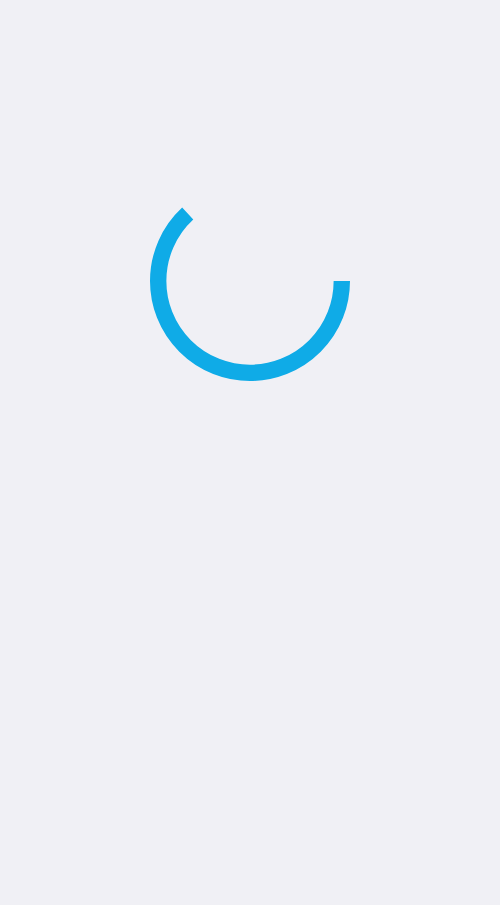 scroll, scrollTop: 0, scrollLeft: 0, axis: both 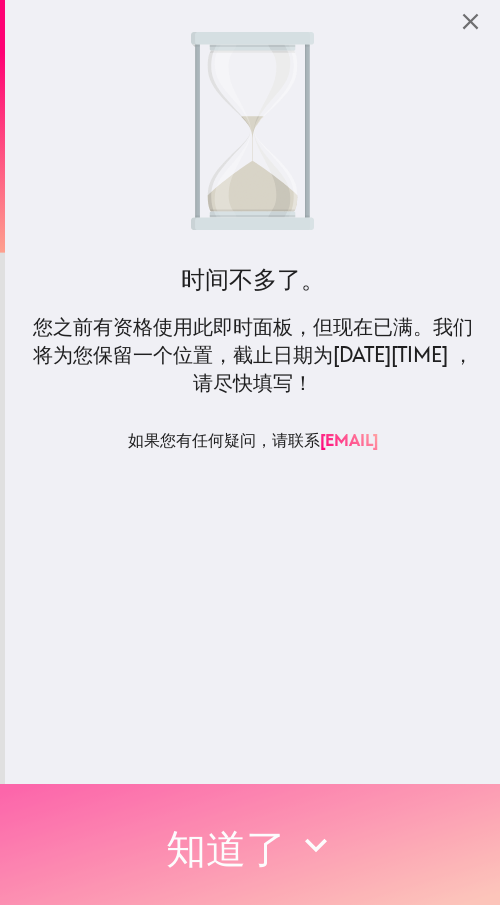 click on "知道了" at bounding box center [250, 844] 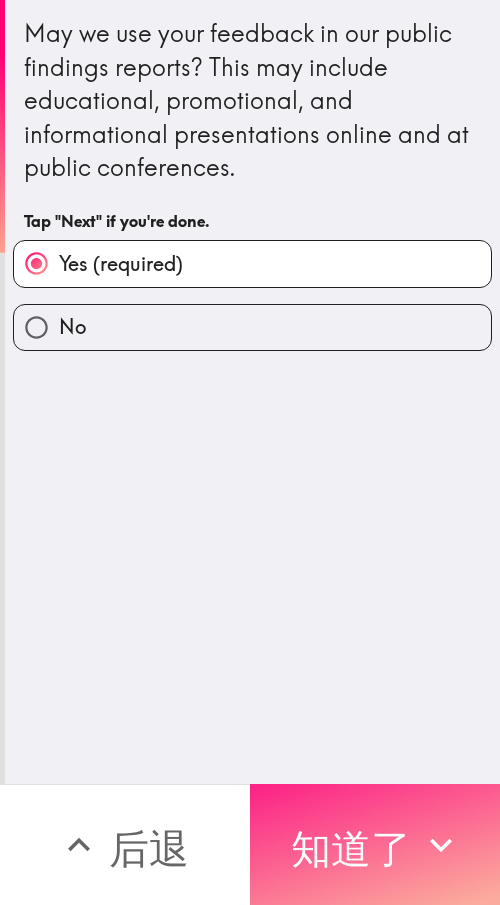 click 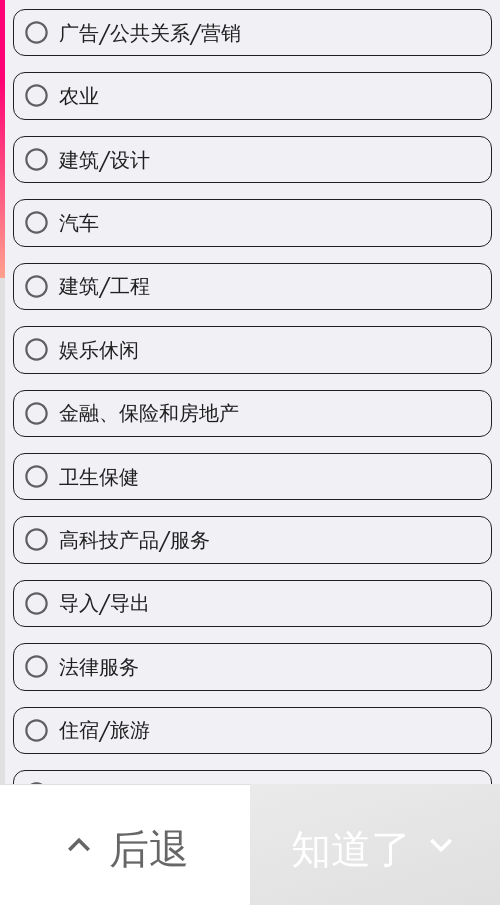 scroll, scrollTop: 0, scrollLeft: 0, axis: both 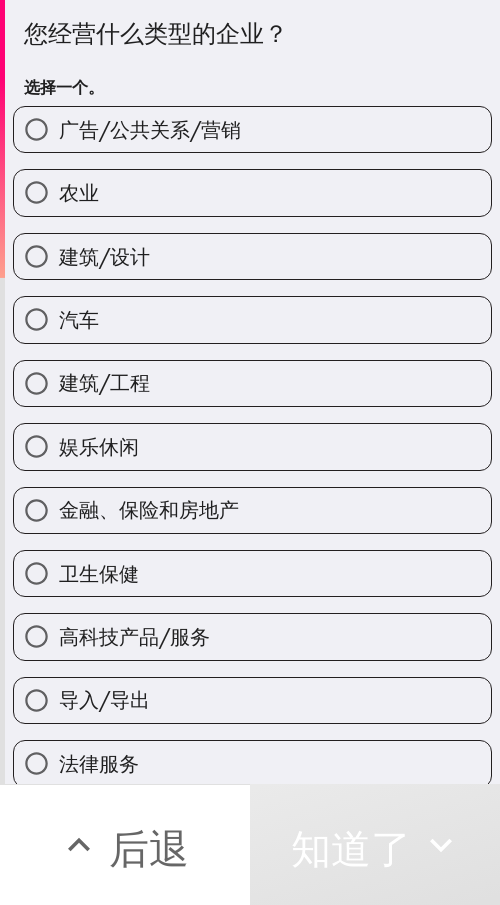 click on "建筑/工程" at bounding box center [252, 383] 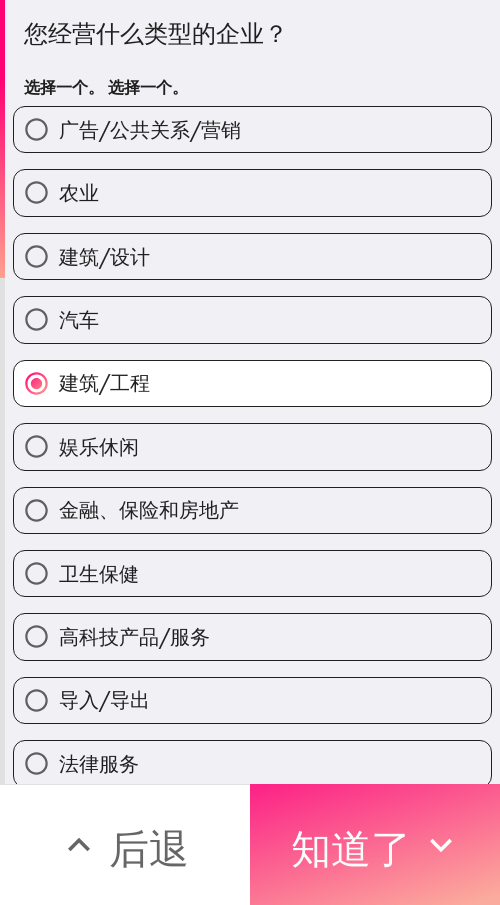 click on "知道了" at bounding box center [351, 848] 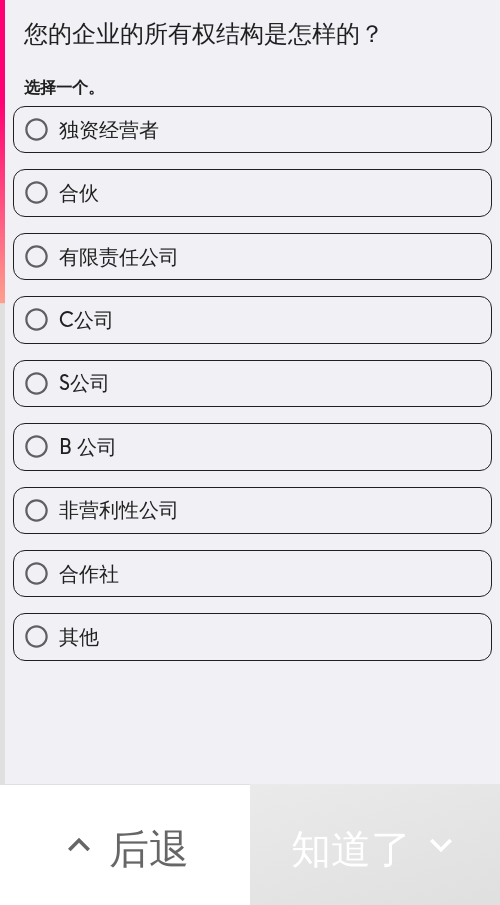 click on "选择一个。" at bounding box center (252, 87) 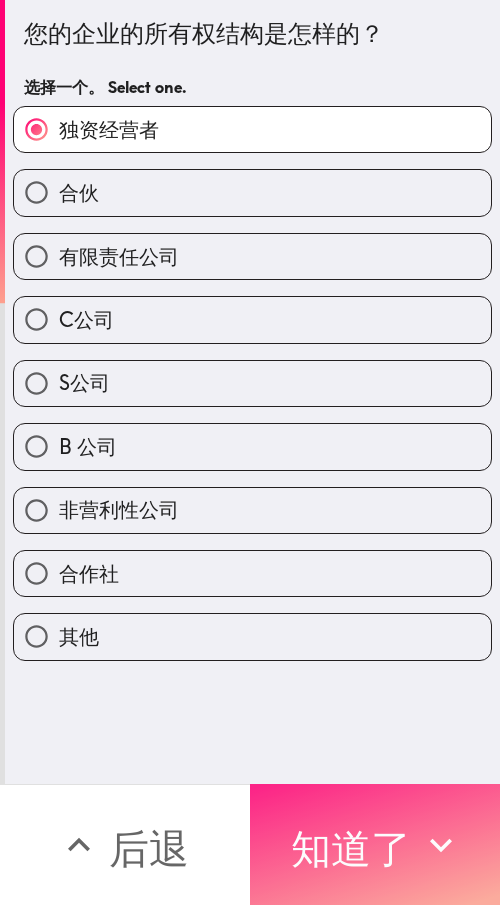 click on "知道了" at bounding box center [351, 848] 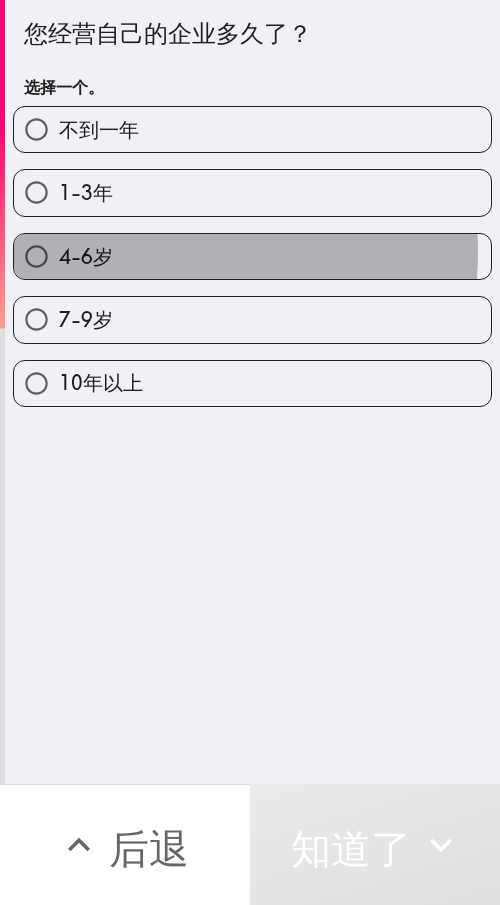 click on "4-6岁" at bounding box center (252, 256) 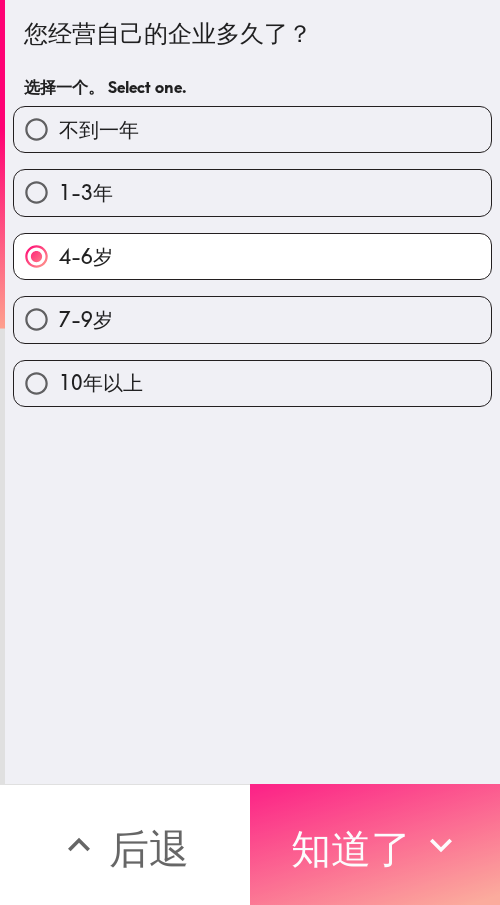 click on "知道了" at bounding box center (351, 845) 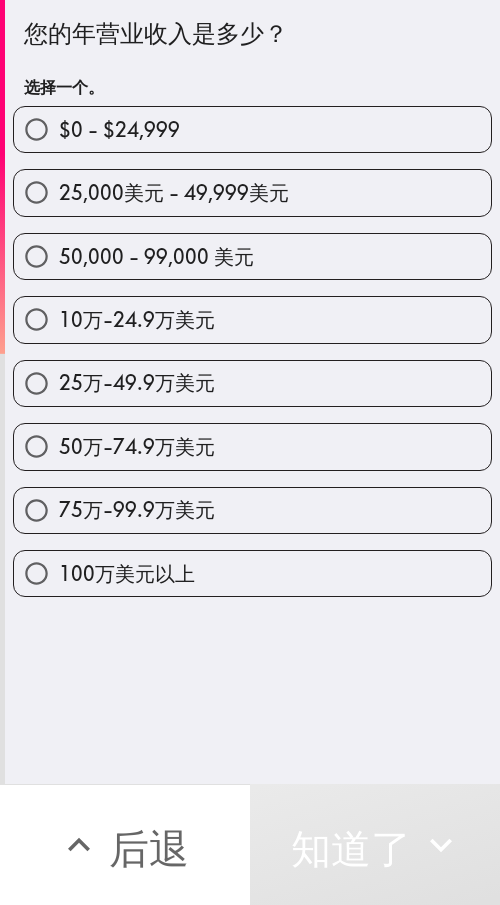 type 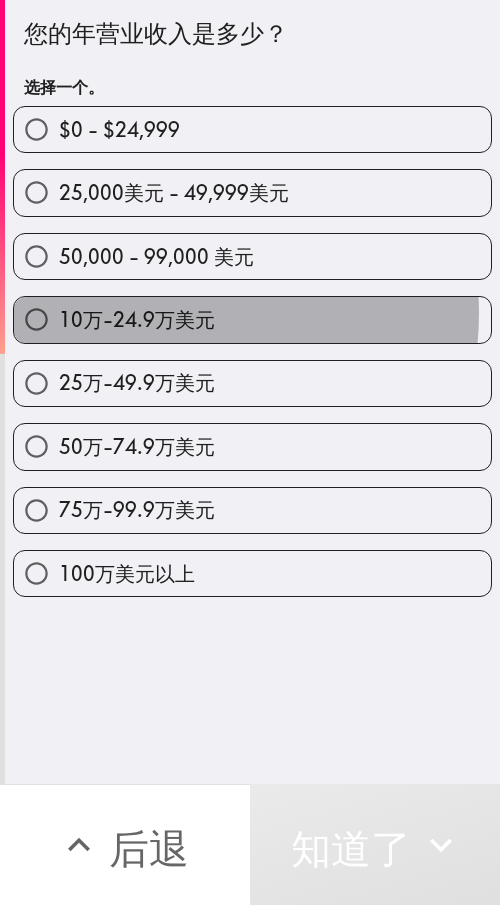 click on "10万-24.9万美元" at bounding box center (137, 319) 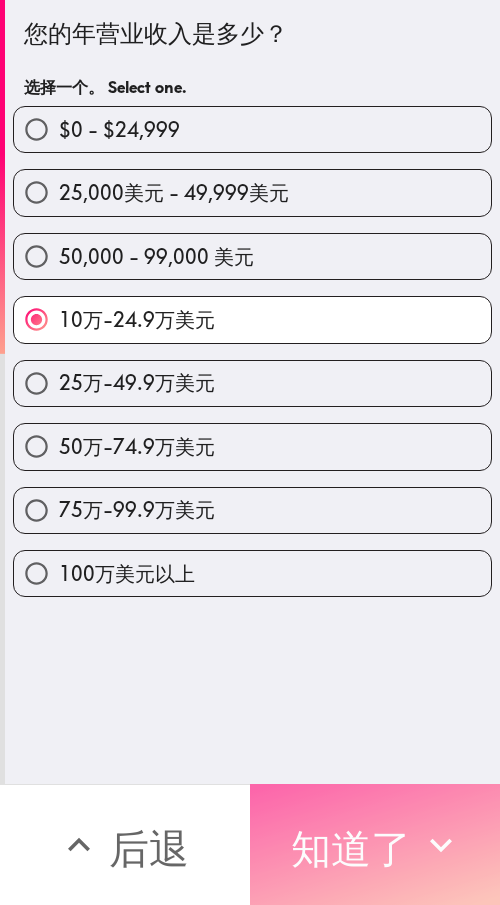 click on "知道了" at bounding box center [351, 845] 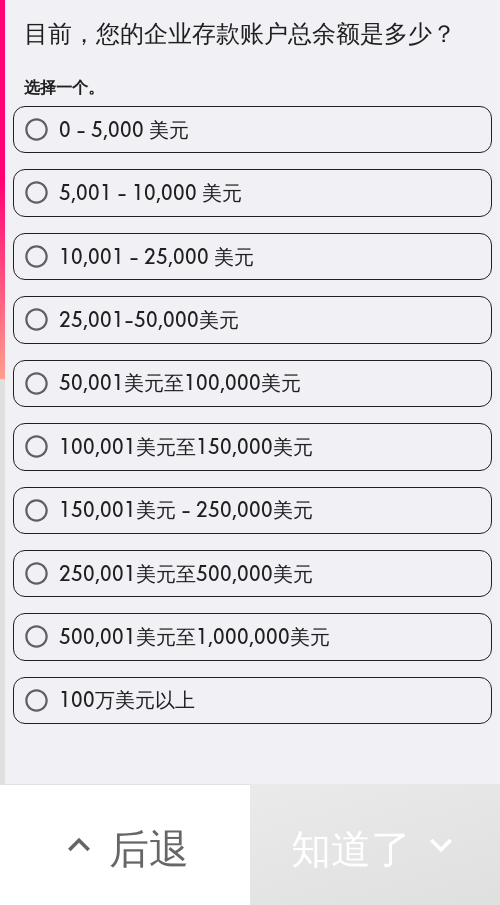 click on "100,001美元至150,000美元" at bounding box center [186, 446] 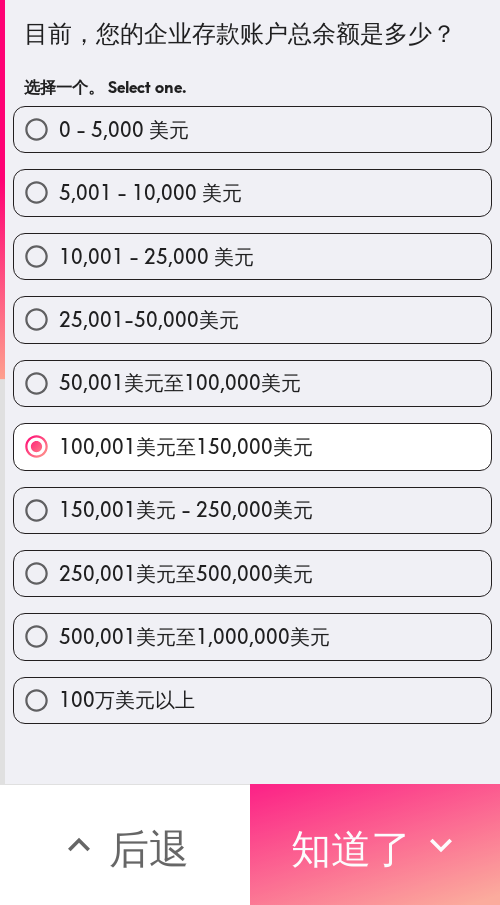 click on "知道了" at bounding box center [351, 848] 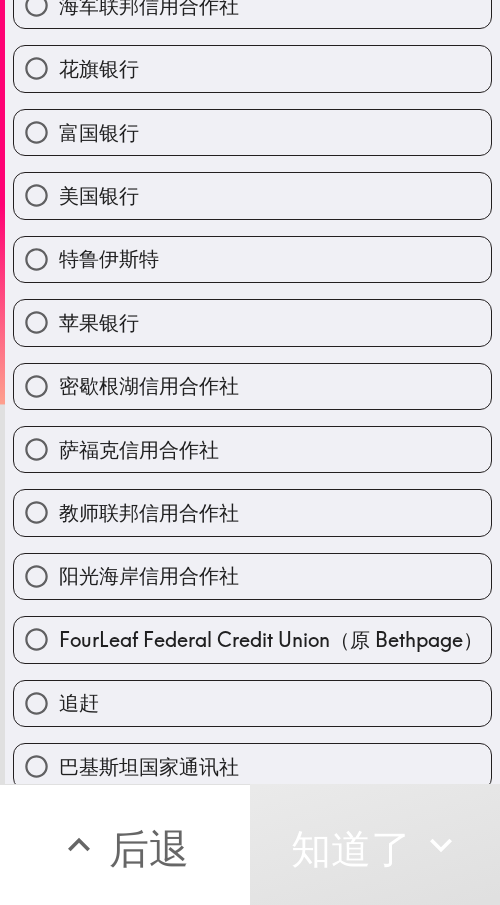 scroll, scrollTop: 0, scrollLeft: 0, axis: both 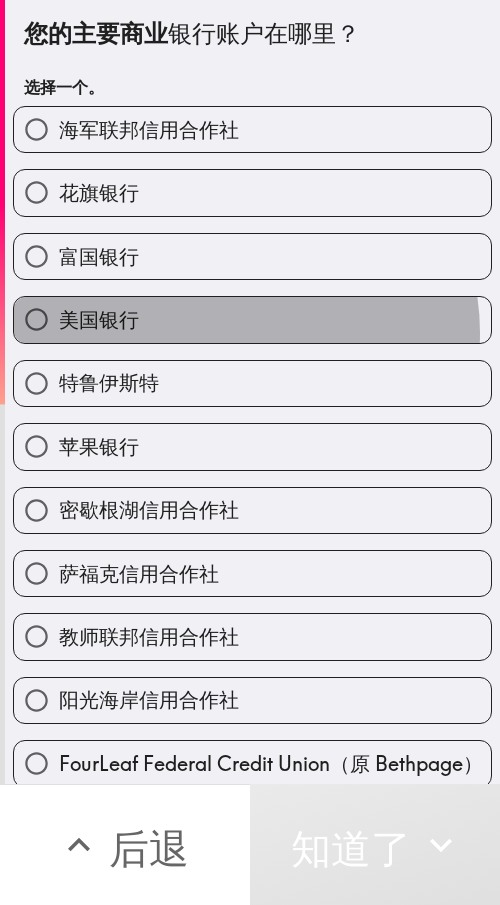 click on "美国银行" at bounding box center (252, 319) 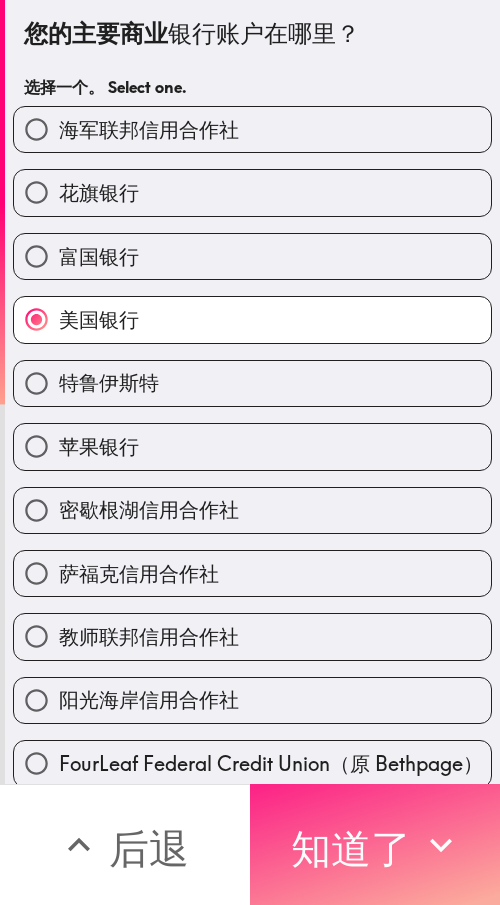 click on "知道了" at bounding box center [351, 845] 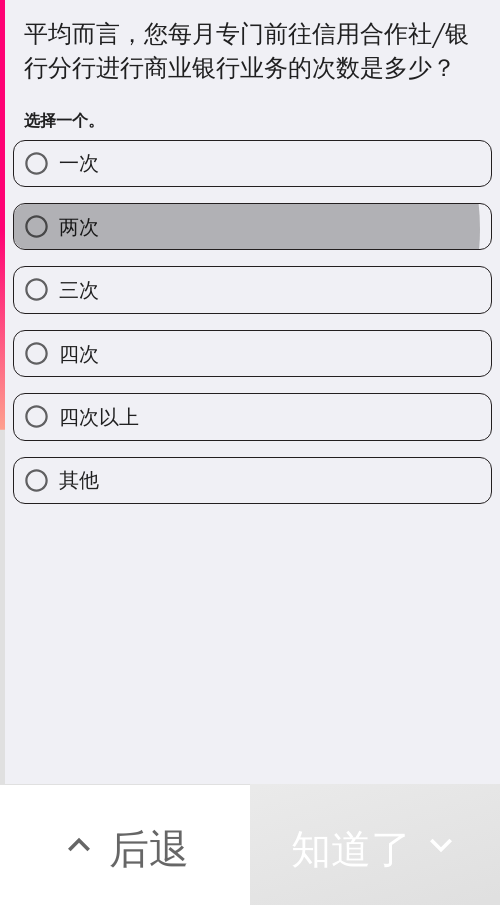 click on "两次" at bounding box center [252, 226] 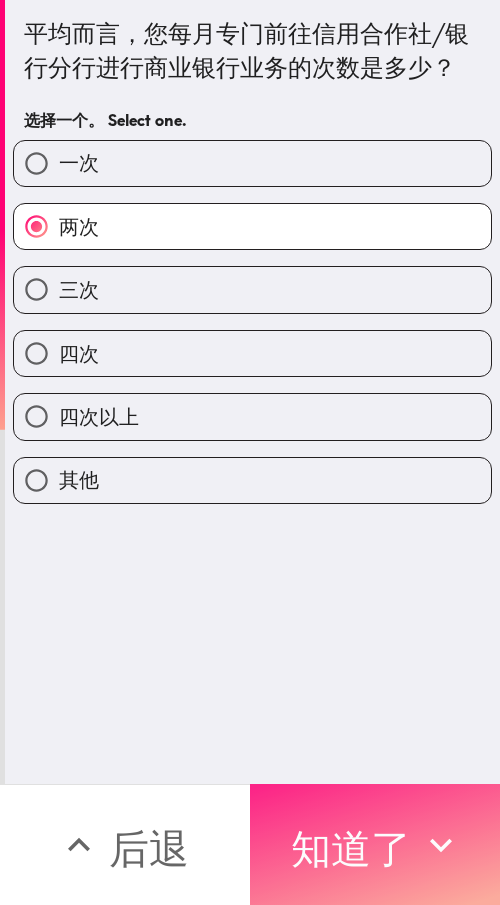 click on "知道了" at bounding box center [351, 848] 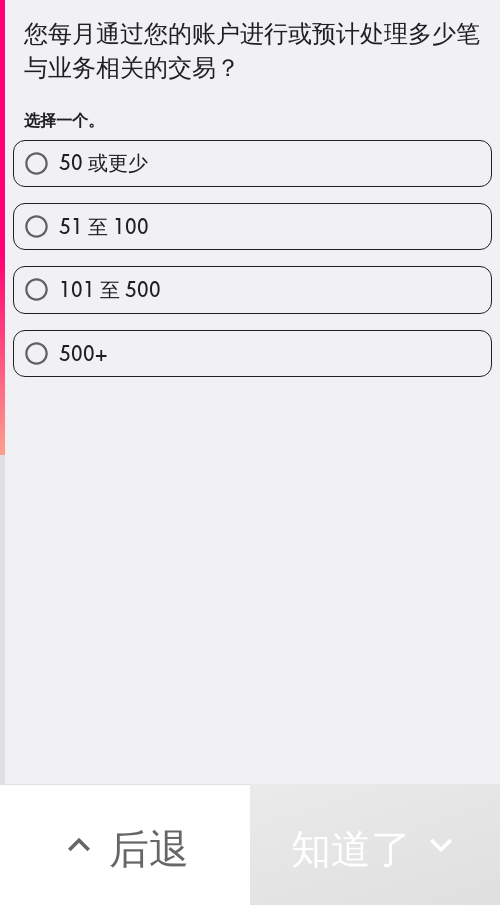click on "50 或更少" at bounding box center [252, 163] 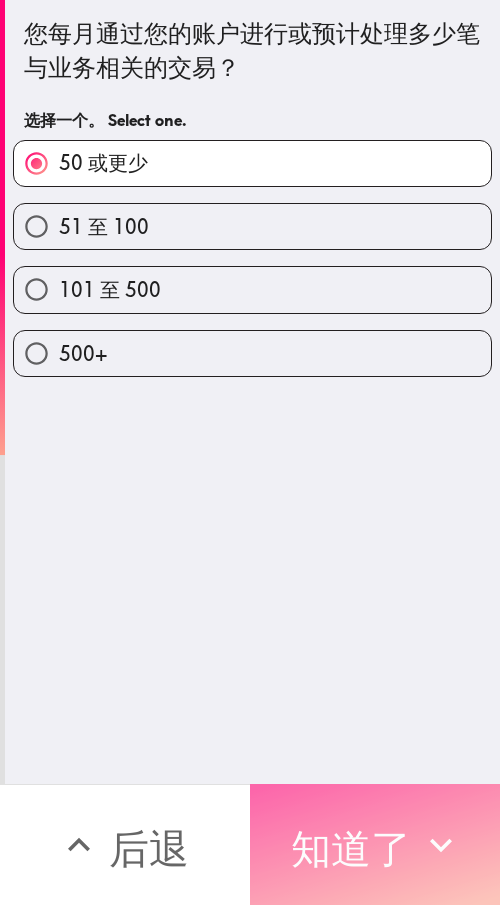 click on "知道了" at bounding box center (351, 845) 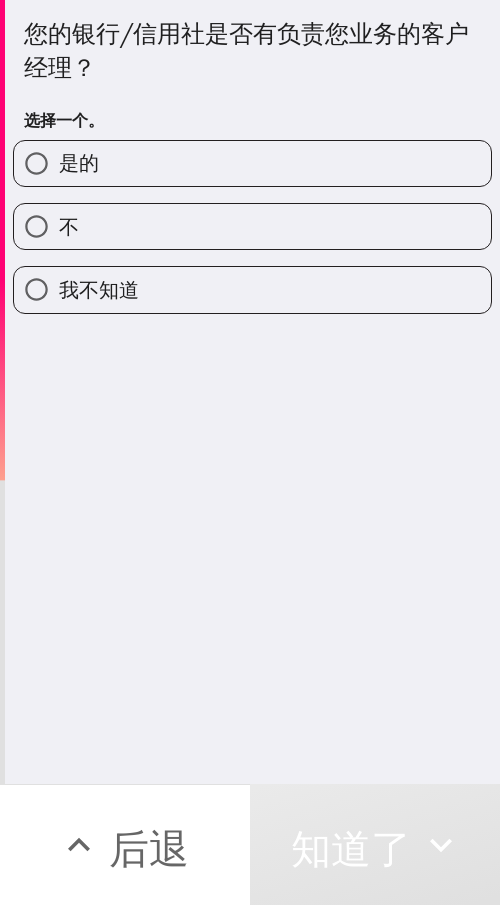 click on "是的" at bounding box center [252, 163] 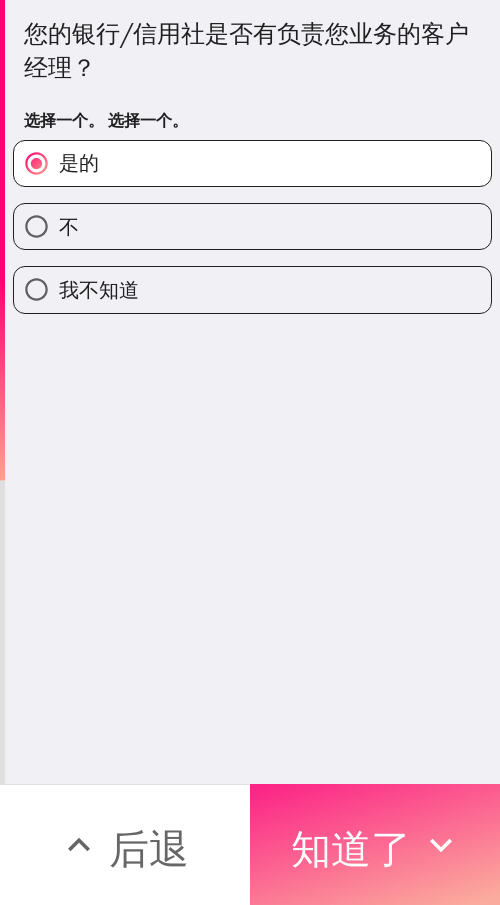 click on "知道了" at bounding box center (351, 848) 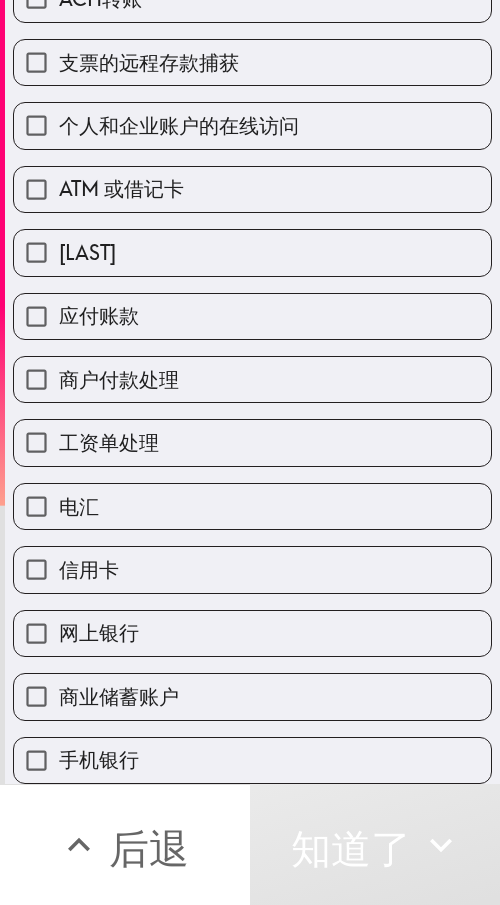 scroll, scrollTop: 403, scrollLeft: 0, axis: vertical 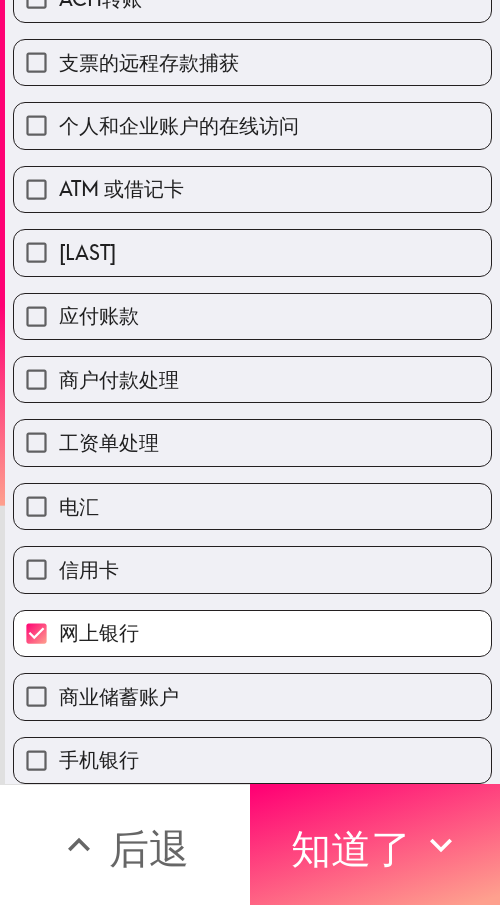 click on "电汇" at bounding box center (252, 506) 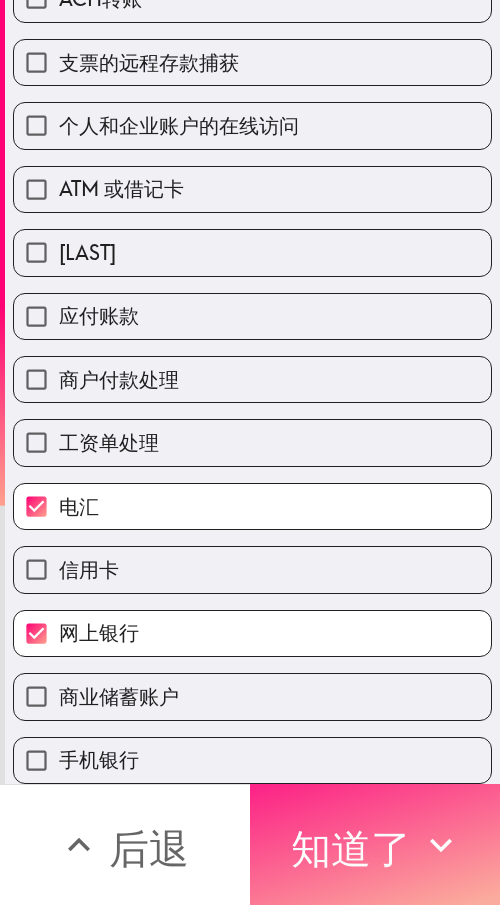 click on "知道了" at bounding box center [351, 845] 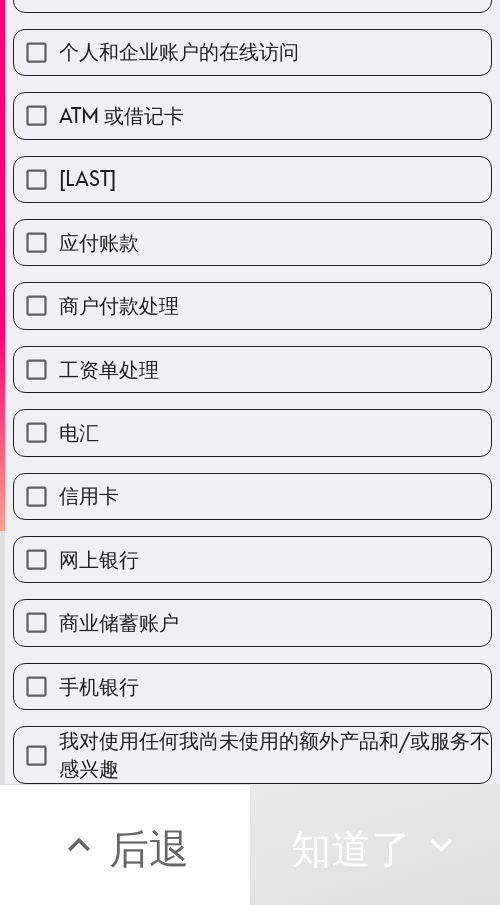 scroll, scrollTop: 443, scrollLeft: 0, axis: vertical 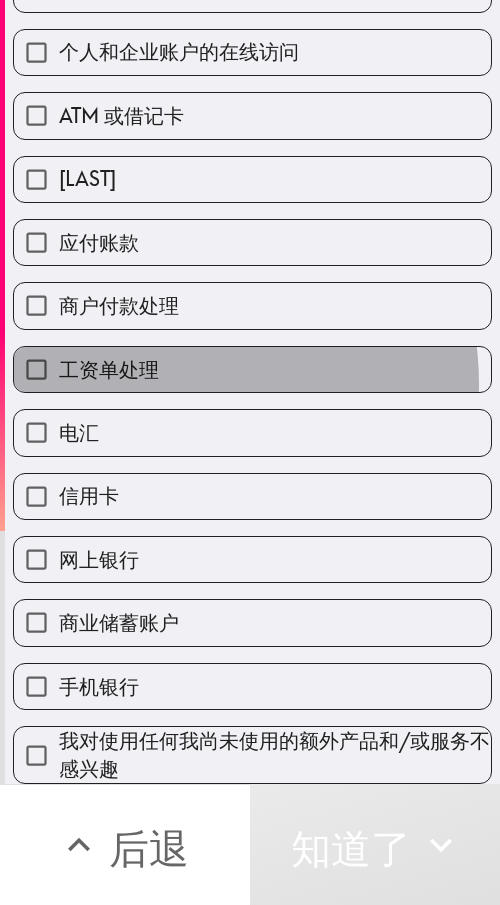 click on "工资单处理" at bounding box center (252, 369) 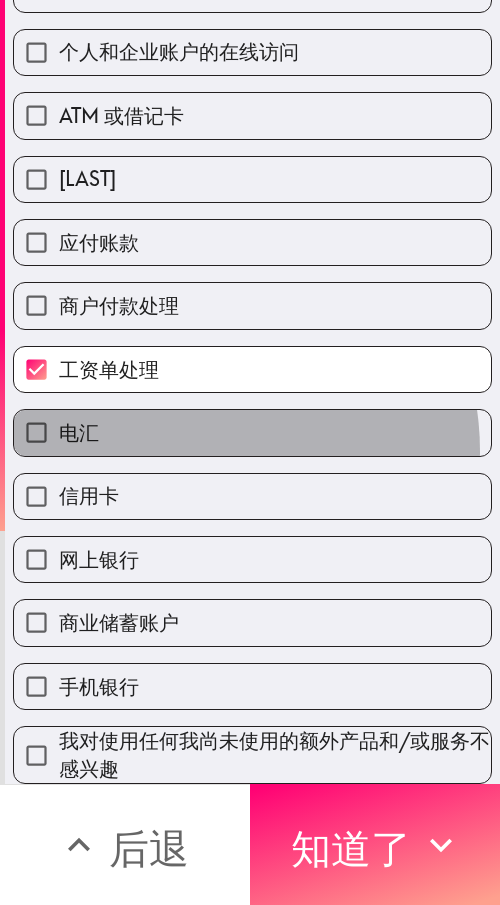 click on "电汇" at bounding box center (252, 432) 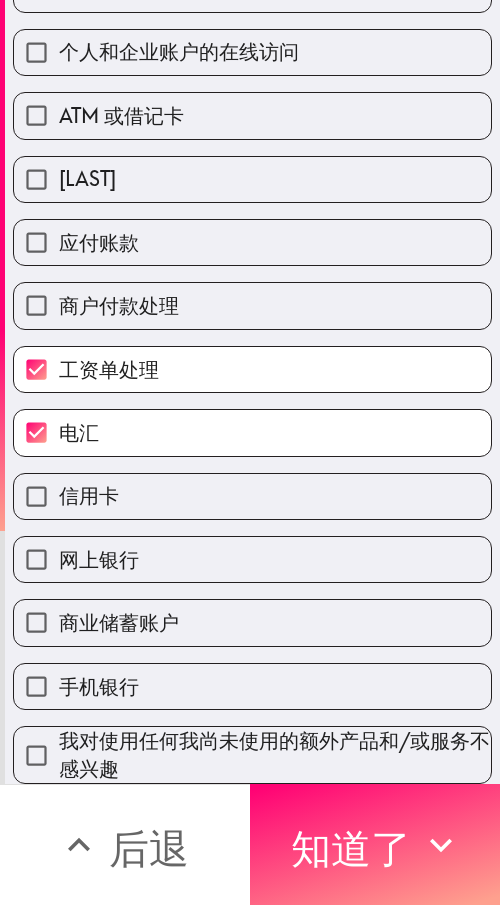 click on "信用卡" at bounding box center [252, 496] 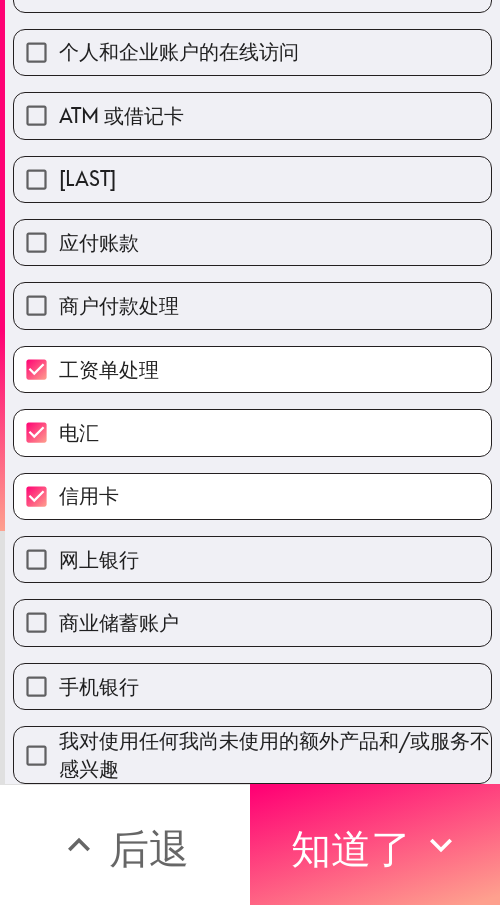 click on "网上银行" at bounding box center [252, 559] 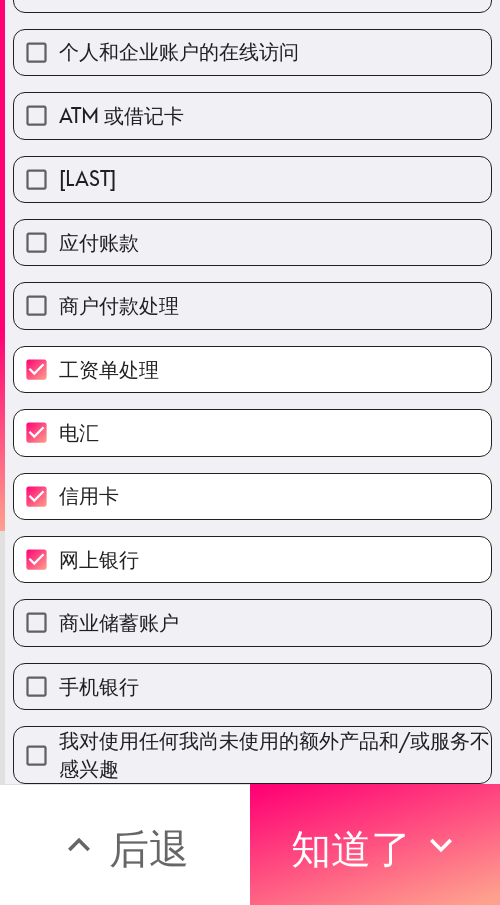 click on "手机银行" at bounding box center [252, 686] 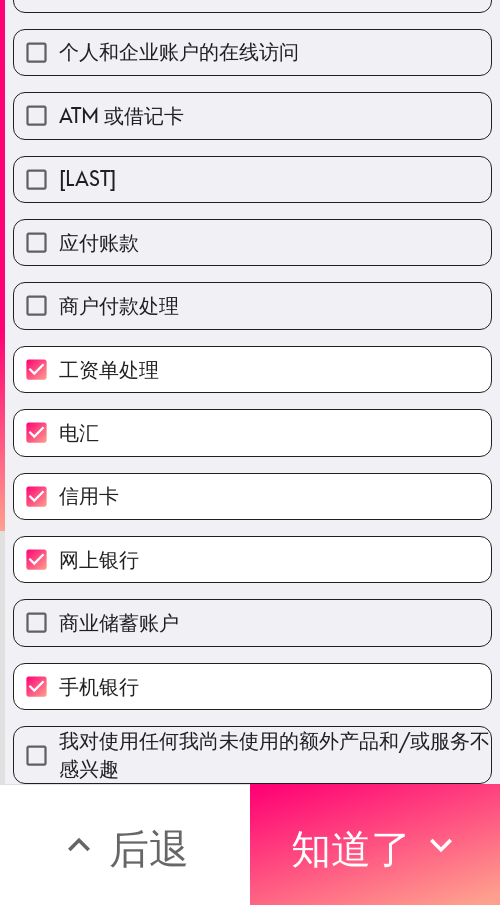 click on "商业储蓄账户" at bounding box center (119, 622) 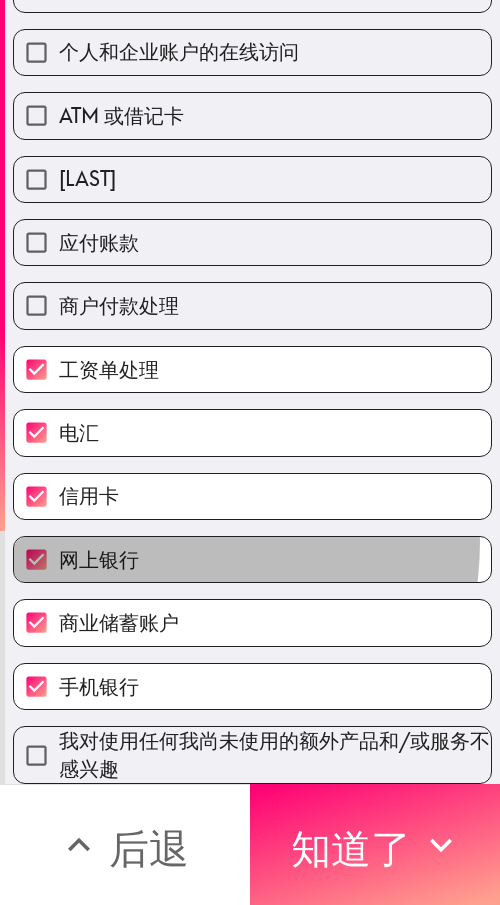 click on "网上银行" at bounding box center (252, 559) 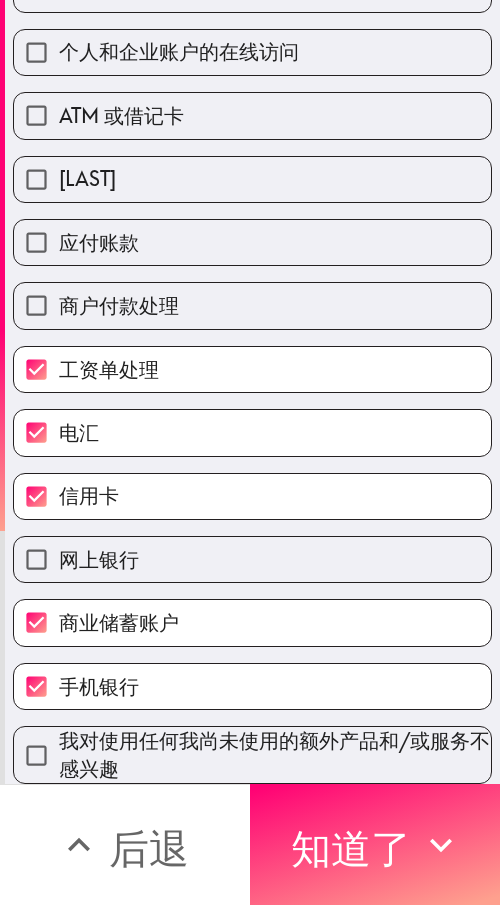click on "信用卡" at bounding box center [252, 496] 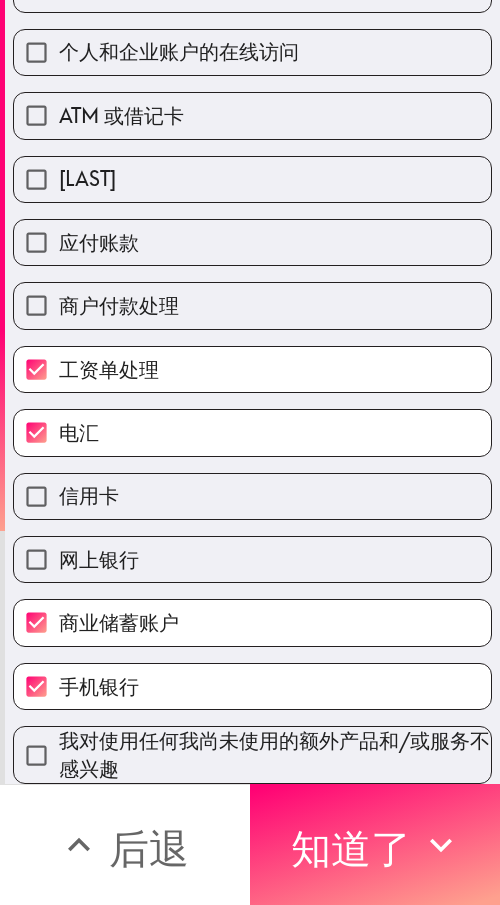 click on "工资单处理" at bounding box center [252, 369] 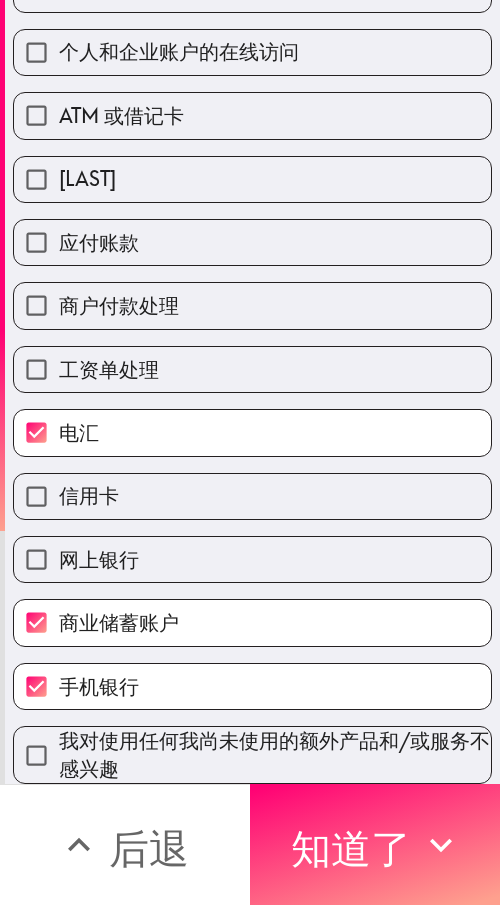 click on "电汇" at bounding box center (252, 432) 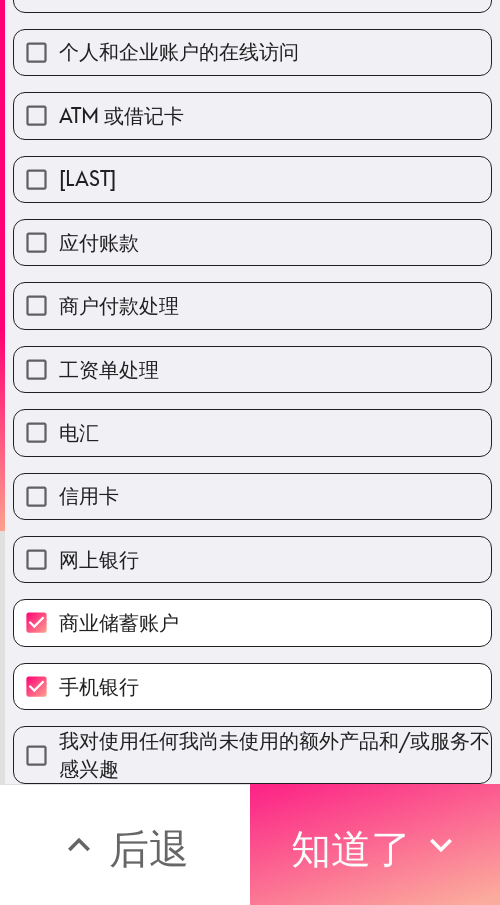 click on "知道了" at bounding box center [351, 848] 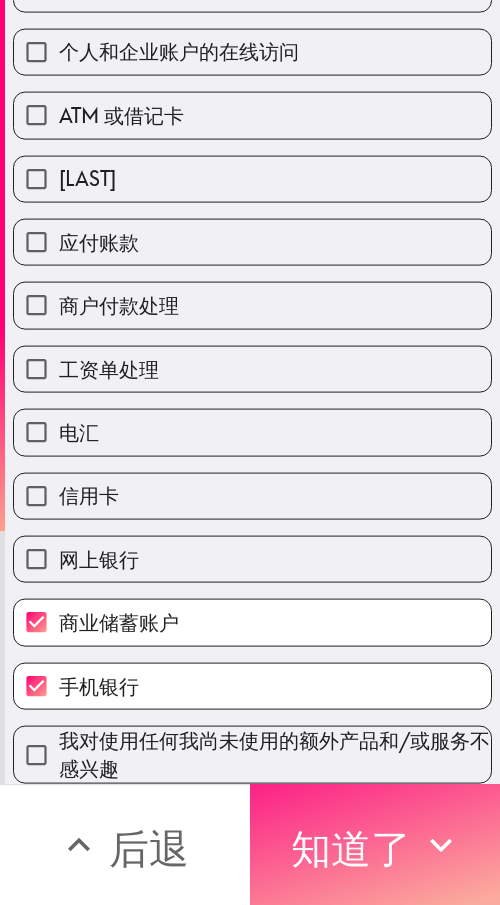 scroll, scrollTop: 125, scrollLeft: 0, axis: vertical 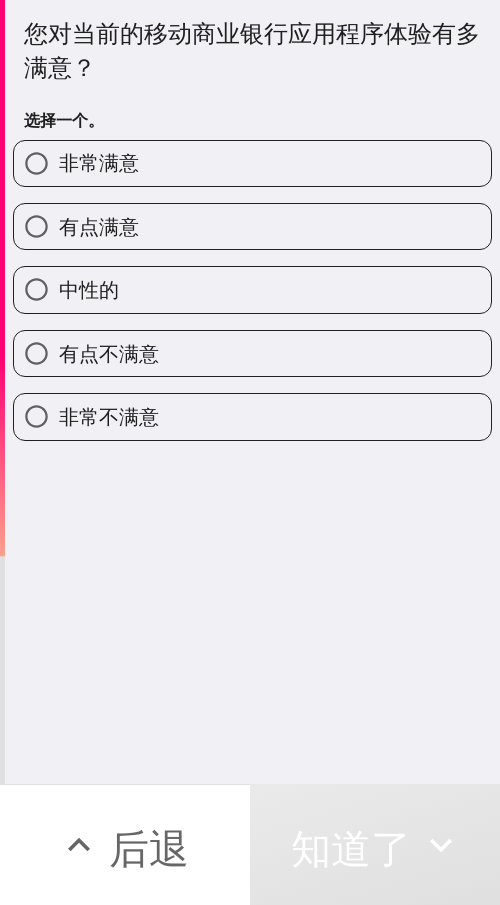 click on "非常满意" at bounding box center [252, 163] 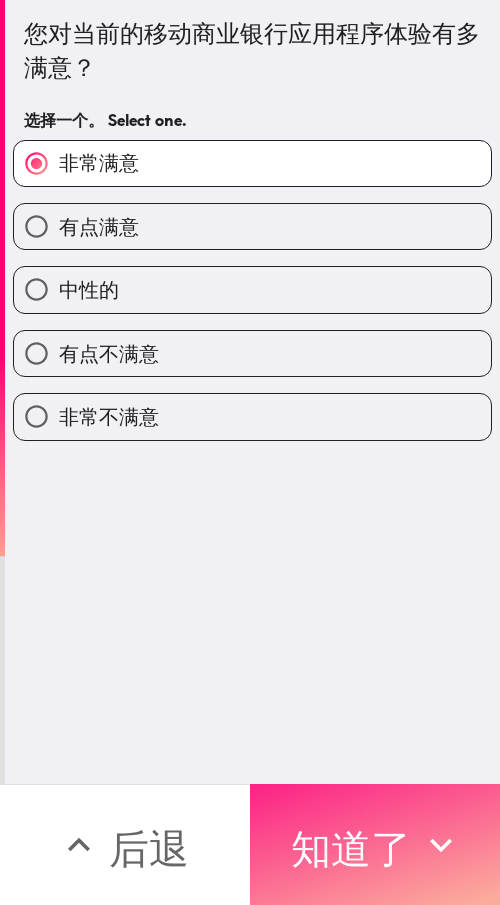 click on "知道了" at bounding box center (375, 844) 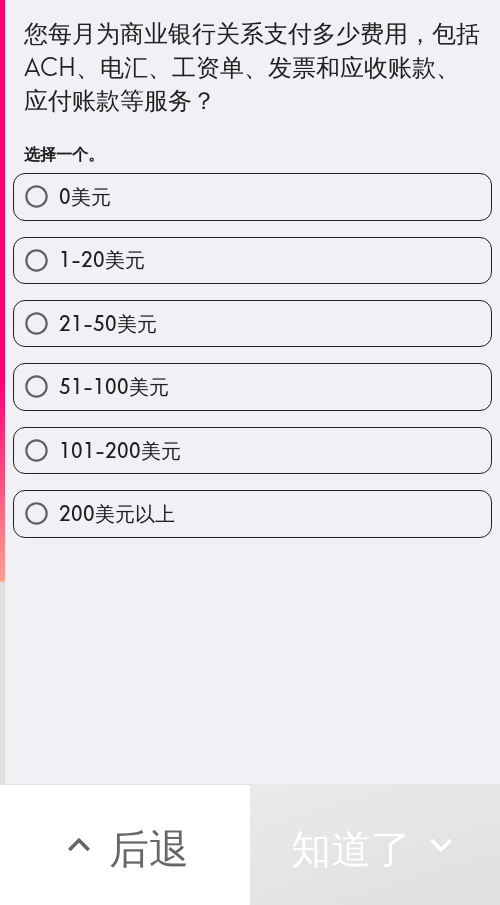 click on "51-100美元" at bounding box center (252, 386) 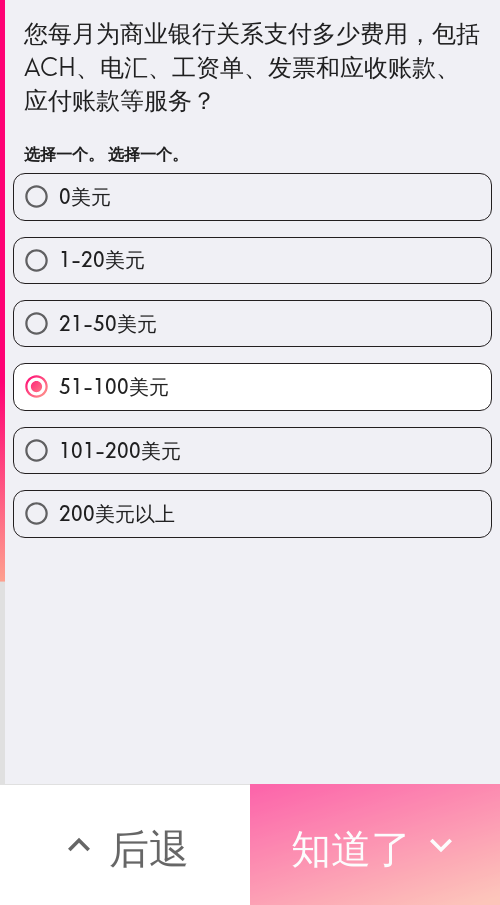 click on "知道了" at bounding box center (375, 844) 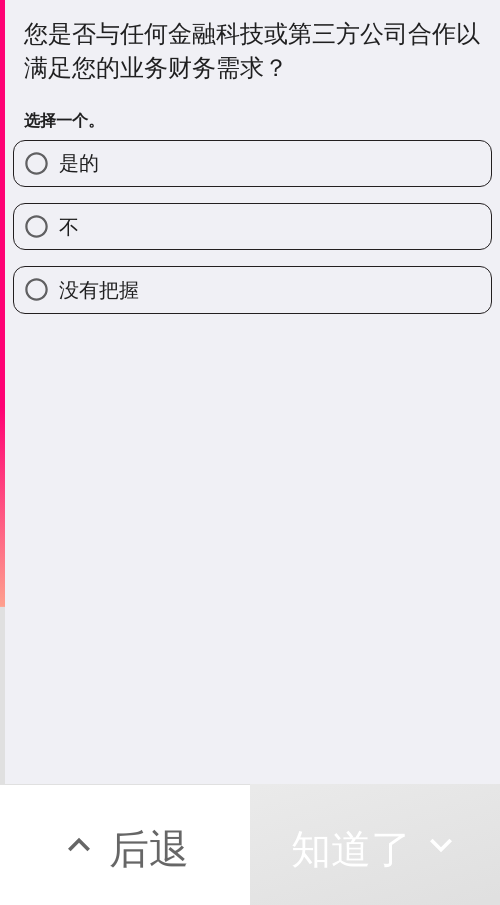 click on "是的" at bounding box center [252, 163] 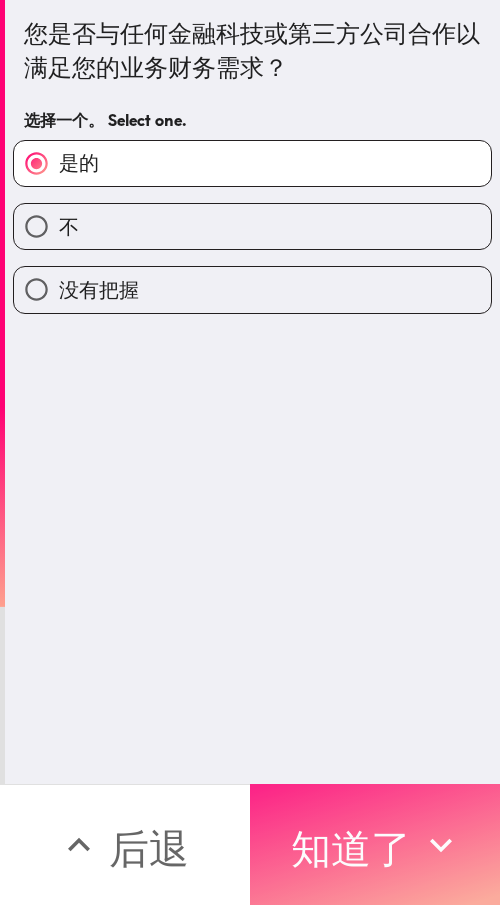 click on "知道了" at bounding box center (351, 845) 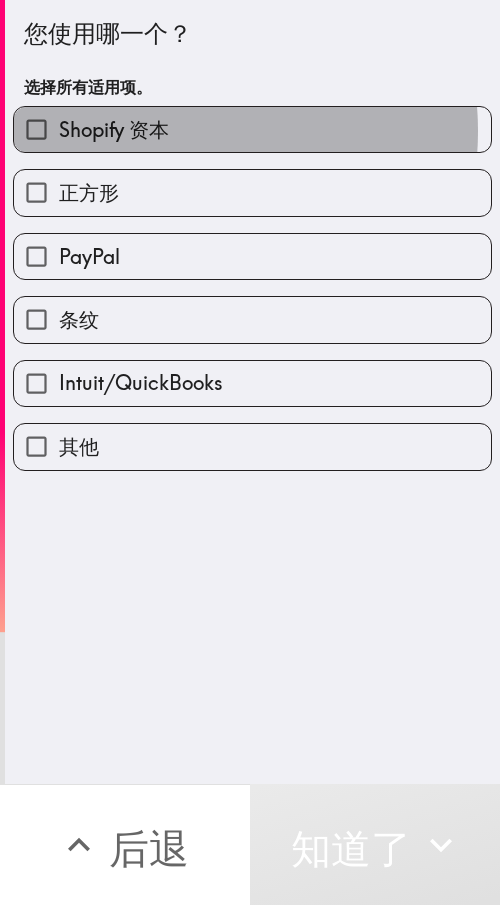 click on "Shopify 资本" at bounding box center [114, 129] 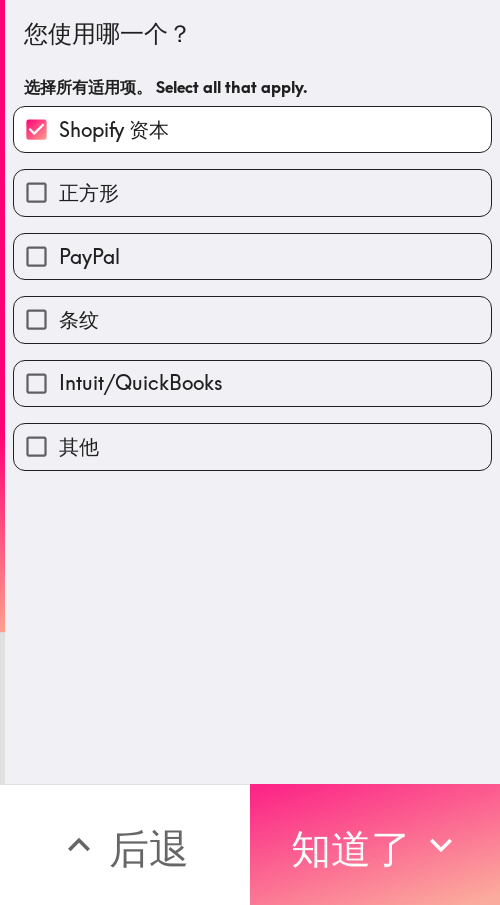 click on "知道了" at bounding box center [351, 848] 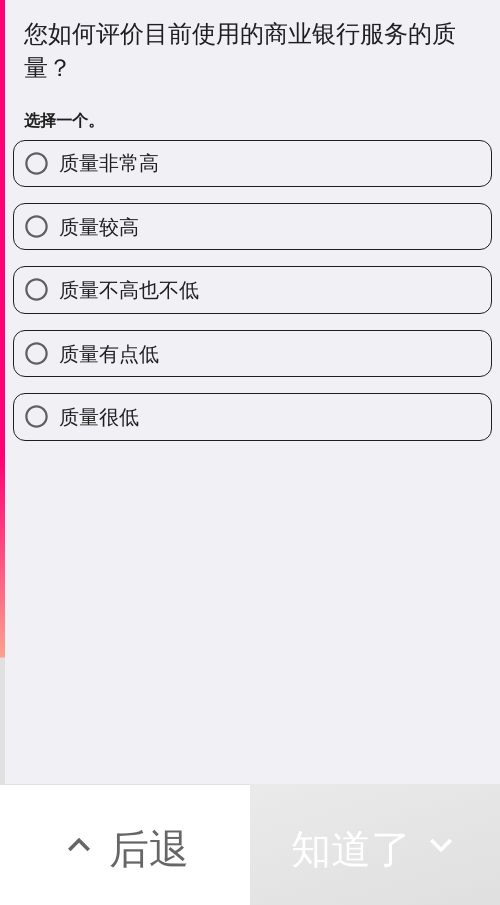 click on "质量较高" at bounding box center [252, 226] 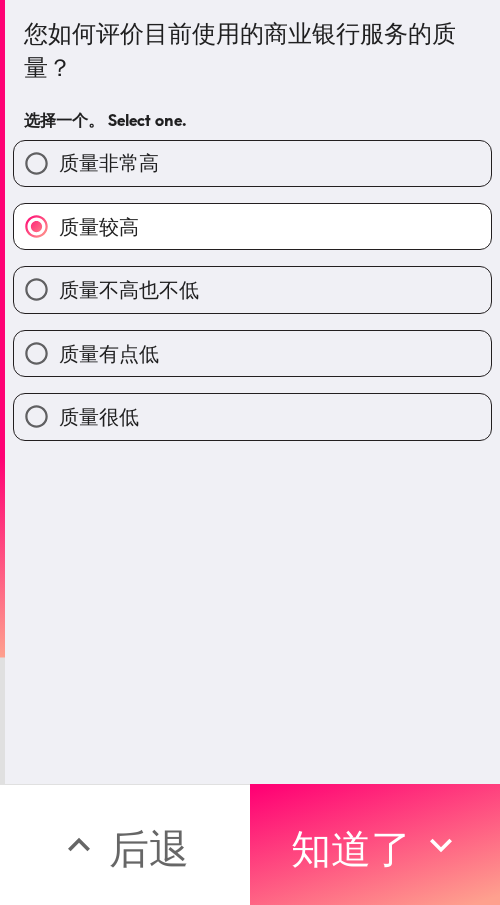 click on "您如何评价目前使用的商业银行服务的质量？ 选择一个。   Select one. 质量非常高 质量较高 质量不高也不低 质量有点低 质量很低" at bounding box center (252, 392) 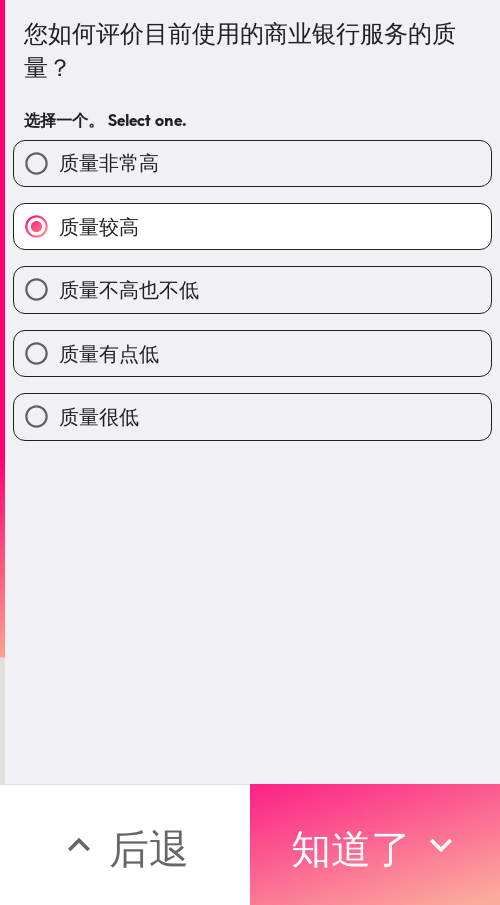 click on "知道了" at bounding box center (375, 844) 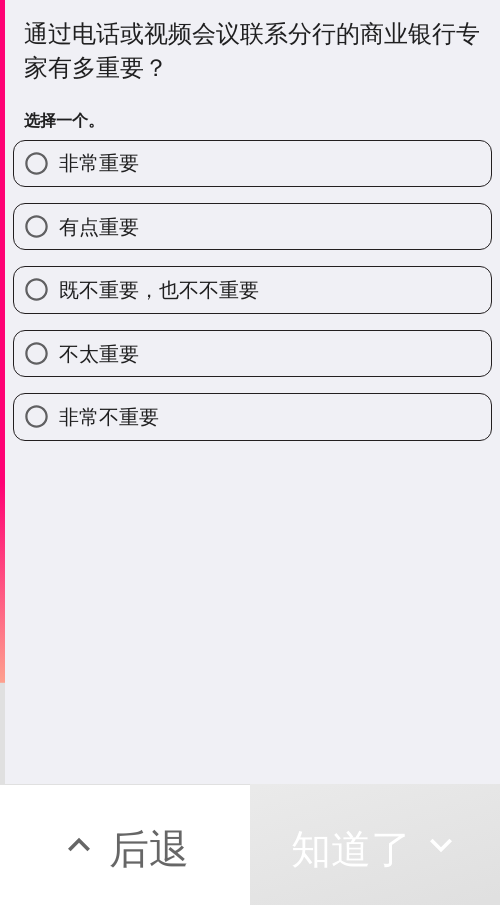 click on "有点重要" at bounding box center (252, 226) 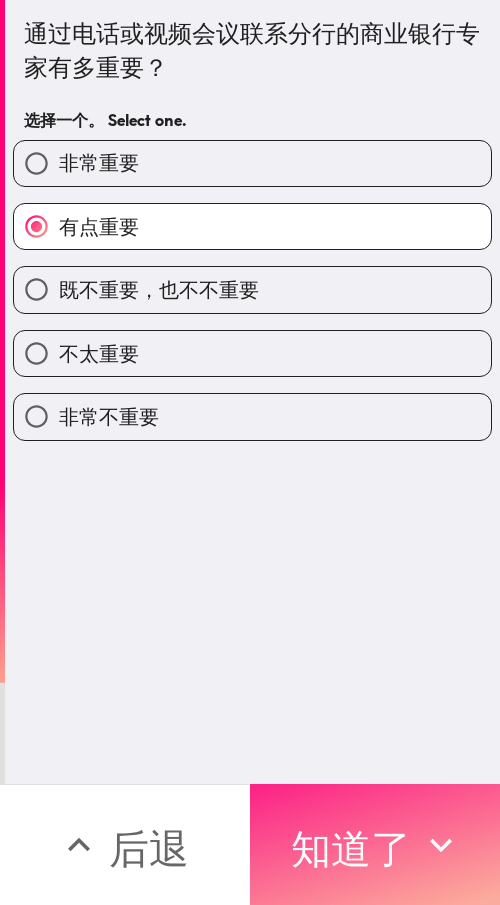 click on "知道了" at bounding box center [351, 848] 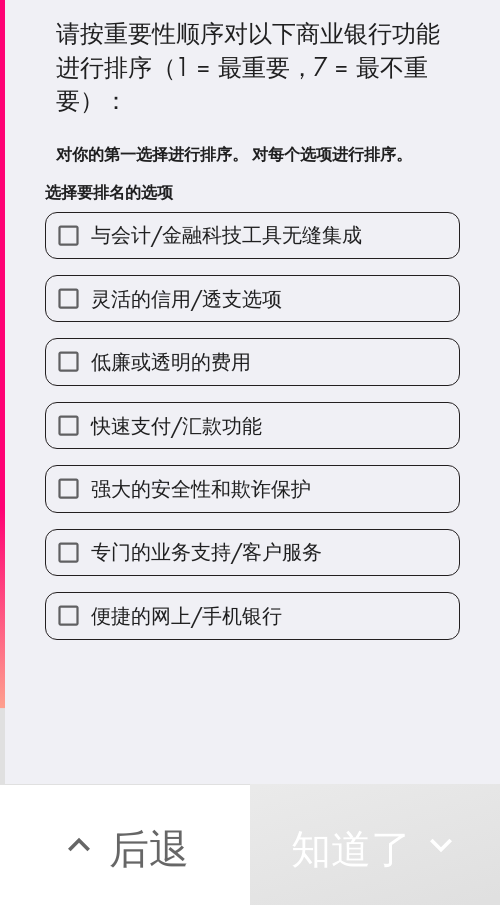 drag, startPoint x: 252, startPoint y: 612, endPoint x: 247, endPoint y: 383, distance: 229.05458 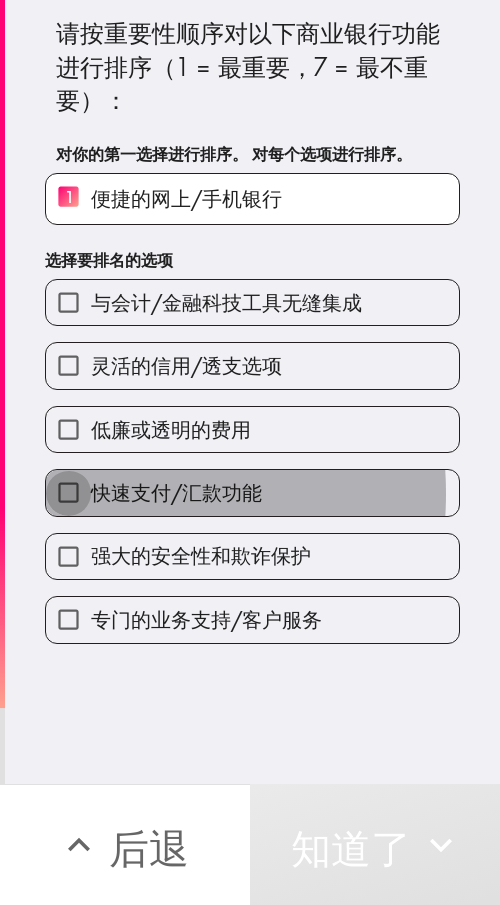 click on "快速支付/汇款功能" at bounding box center (68, 492) 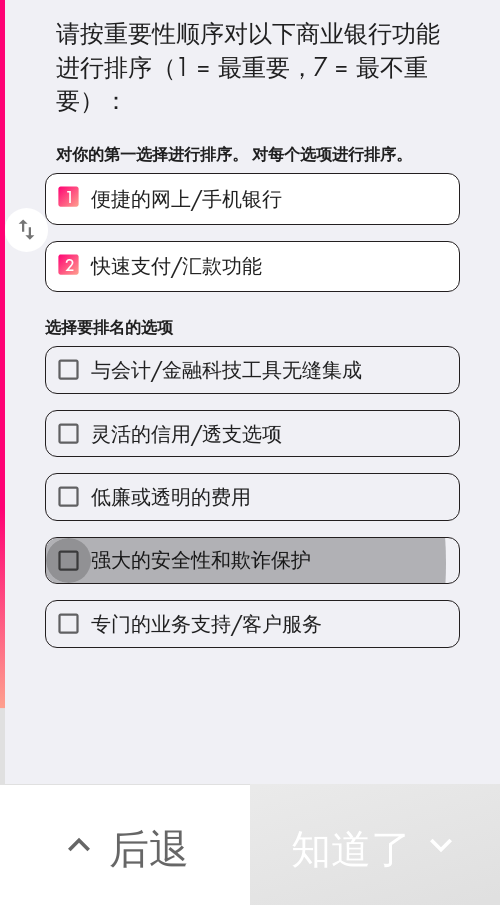 click on "强大的安全性和欺诈保护" at bounding box center (68, 560) 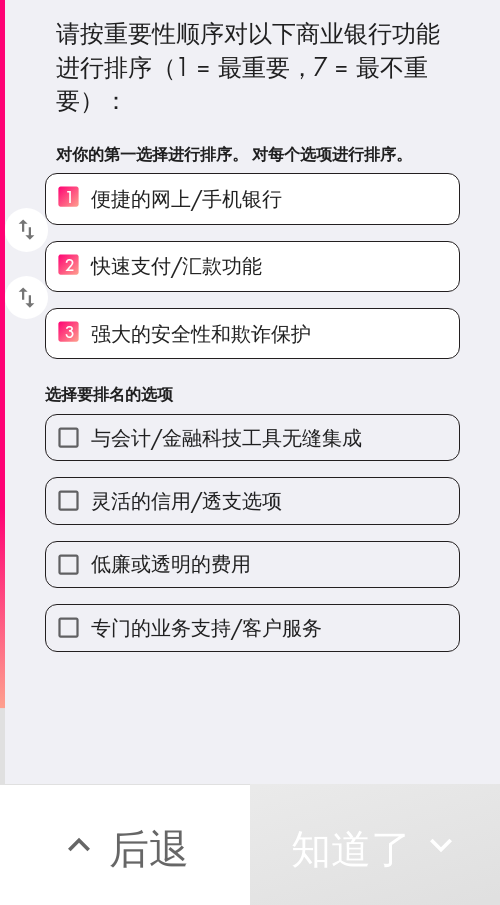 click on "灵活的信用/透支选项" at bounding box center (68, 500) 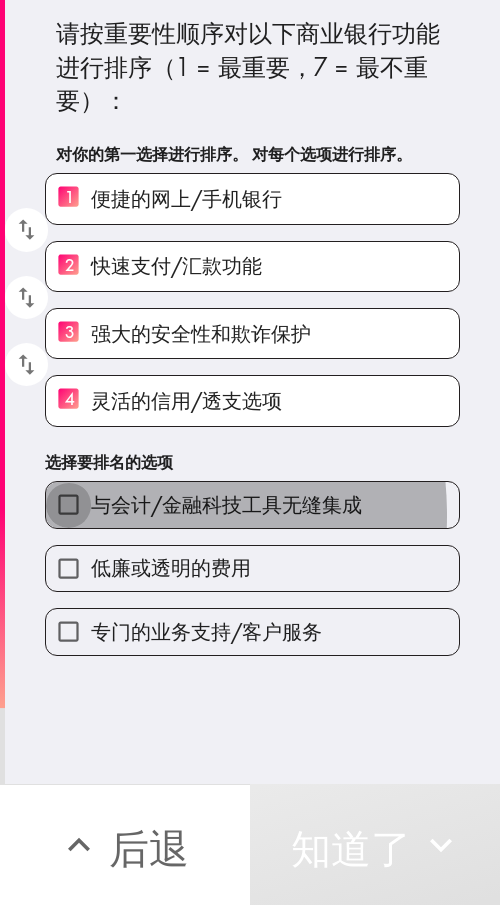 click on "与会计/金融科技工具无缝集成" at bounding box center (68, 504) 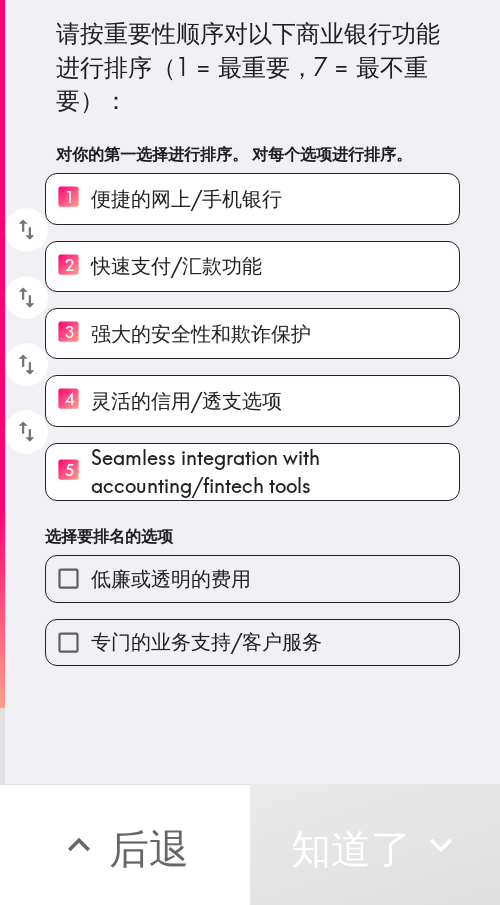 click on "专门的业务支持/客户服务" at bounding box center [68, 642] 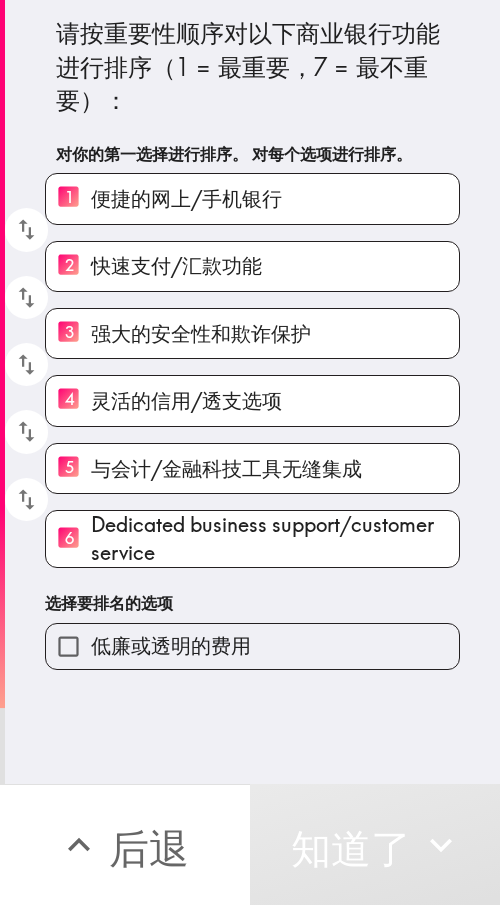 click on "低廉或透明的费用" at bounding box center (68, 646) 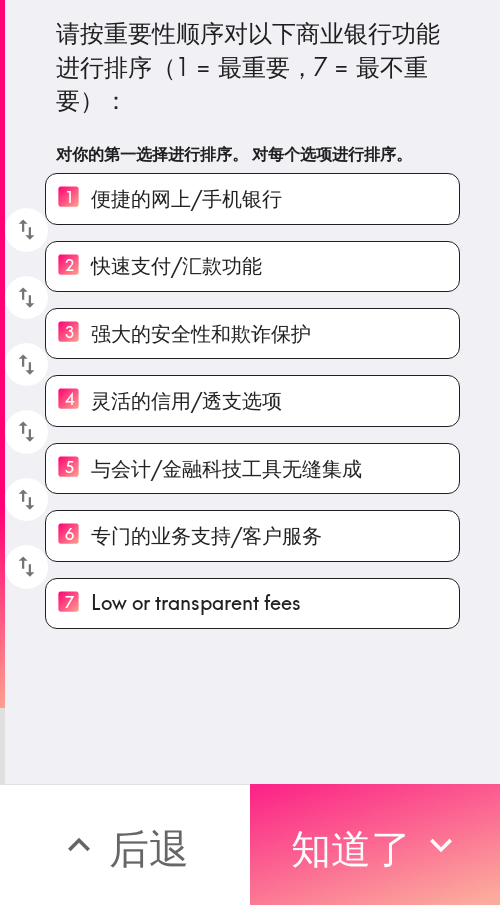 click on "知道了" at bounding box center (351, 845) 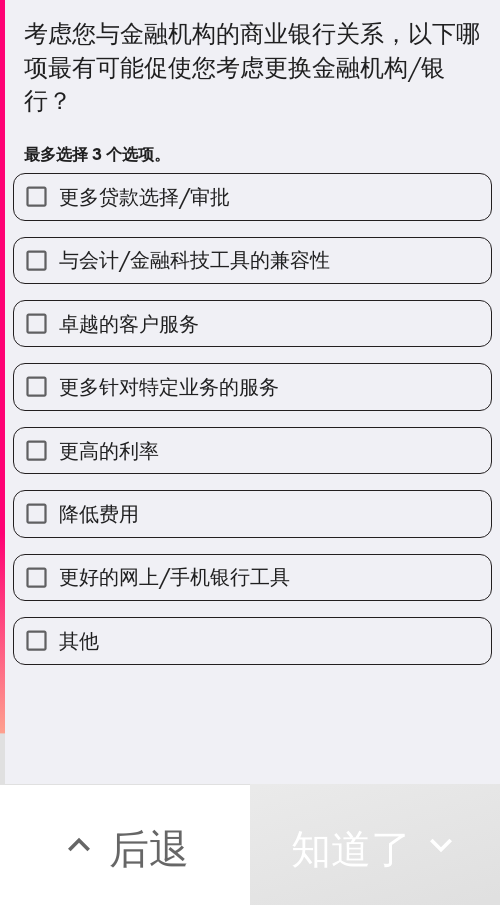 click on "卓越的客户服务" at bounding box center [252, 323] 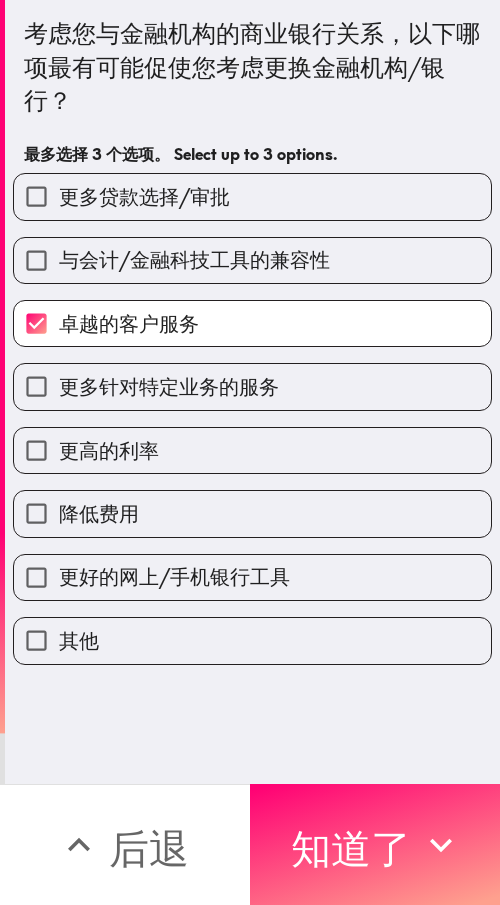 click on "更高的利率" at bounding box center [252, 450] 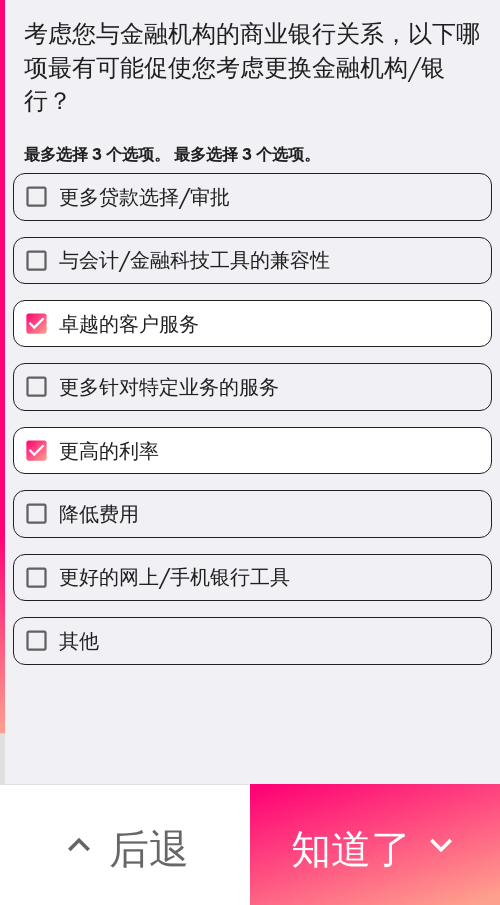 click on "更多针对特定业务的服务" at bounding box center (169, 387) 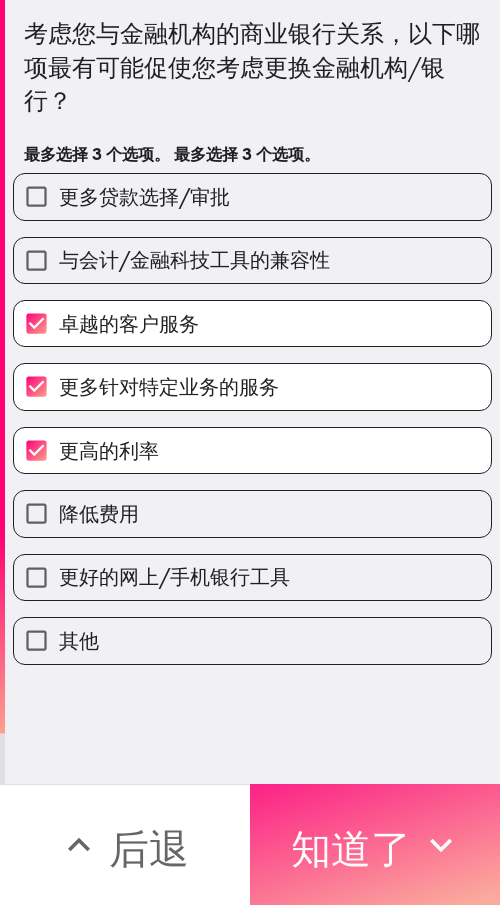 click on "知道了" at bounding box center (351, 848) 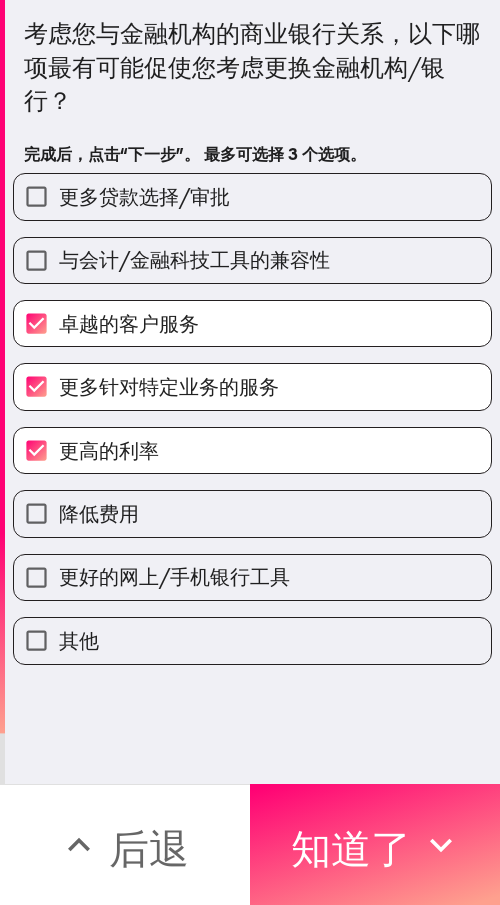 scroll, scrollTop: 0, scrollLeft: 0, axis: both 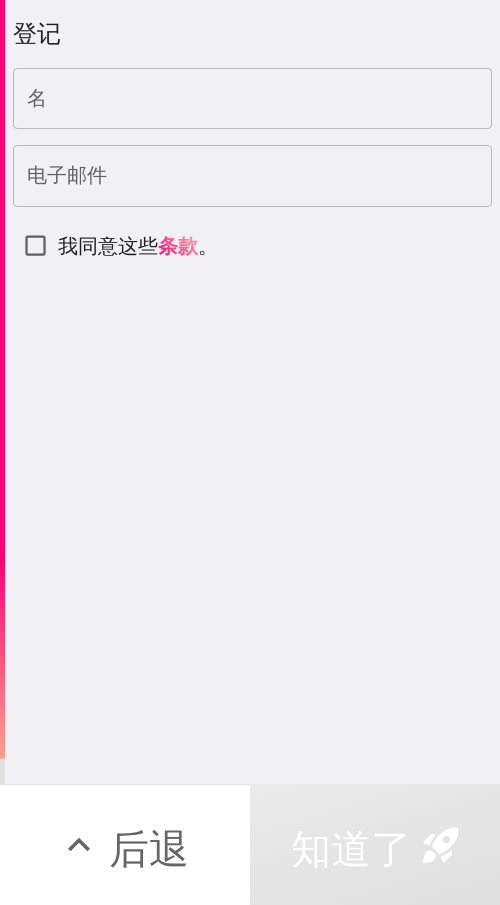 click on "名" at bounding box center [252, 99] 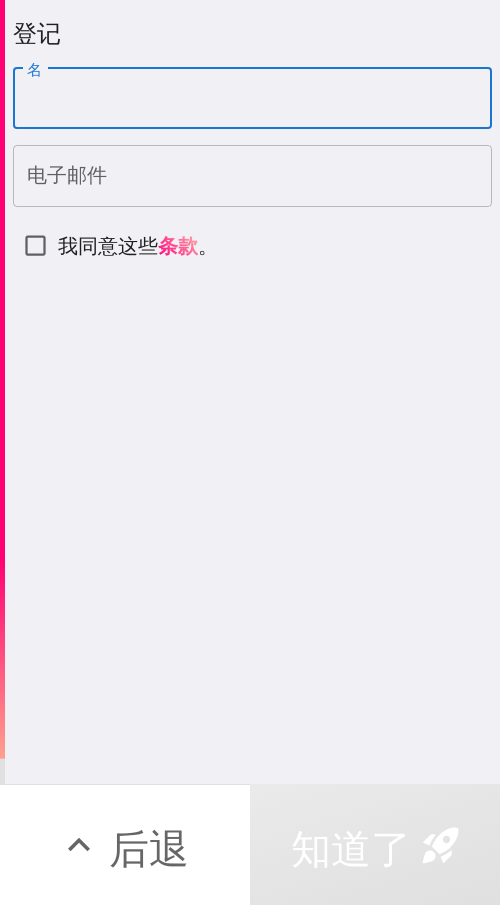 click on "名" at bounding box center (252, 99) 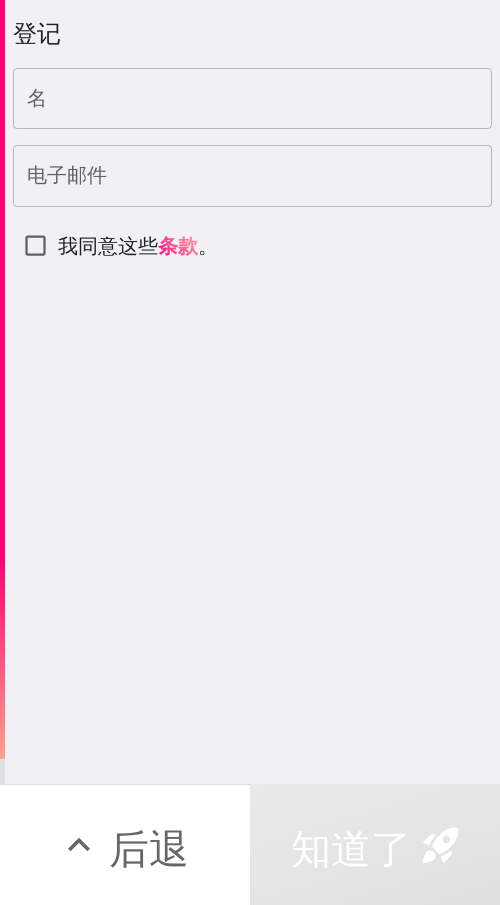 click on "名" at bounding box center [252, 99] 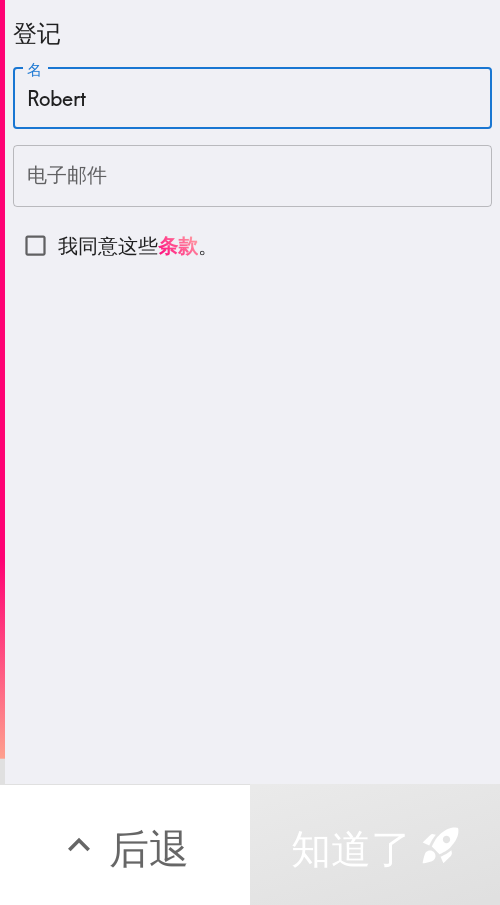 type on "Robert" 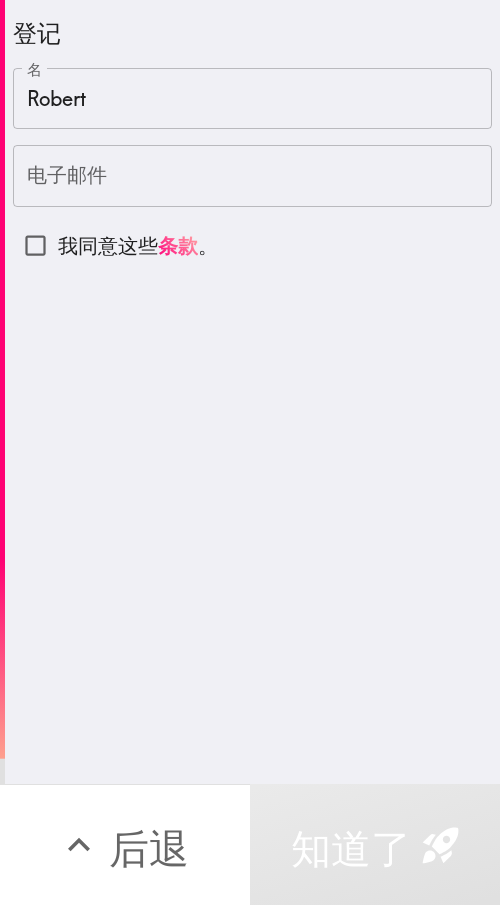 click on "电子邮件" at bounding box center [252, 176] 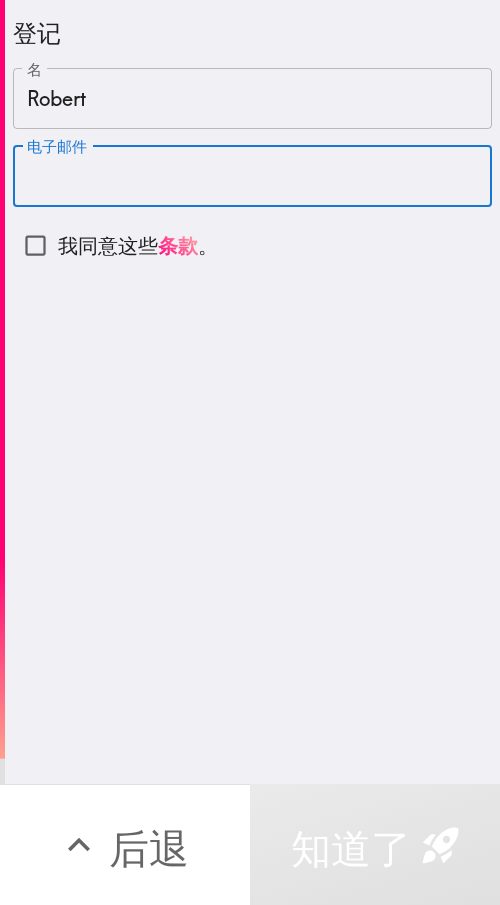 paste on "[USERNAME]@[DOMAIN].com" 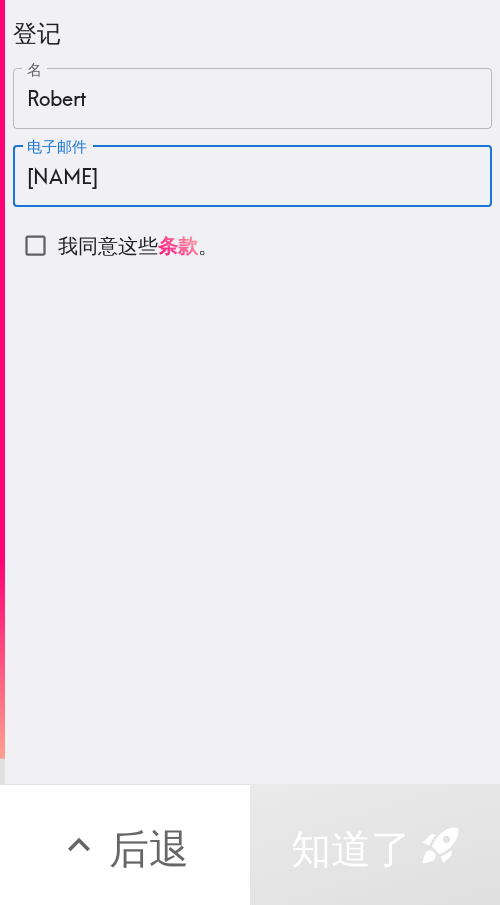 type on "r" 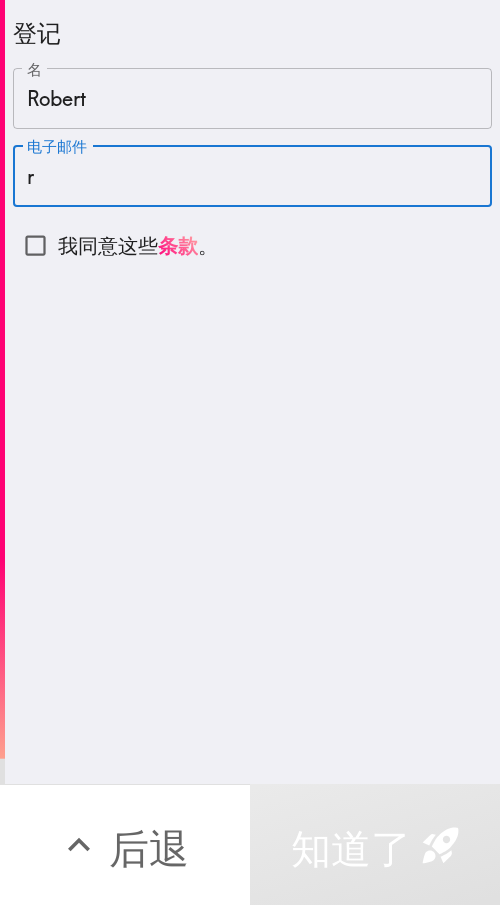 type 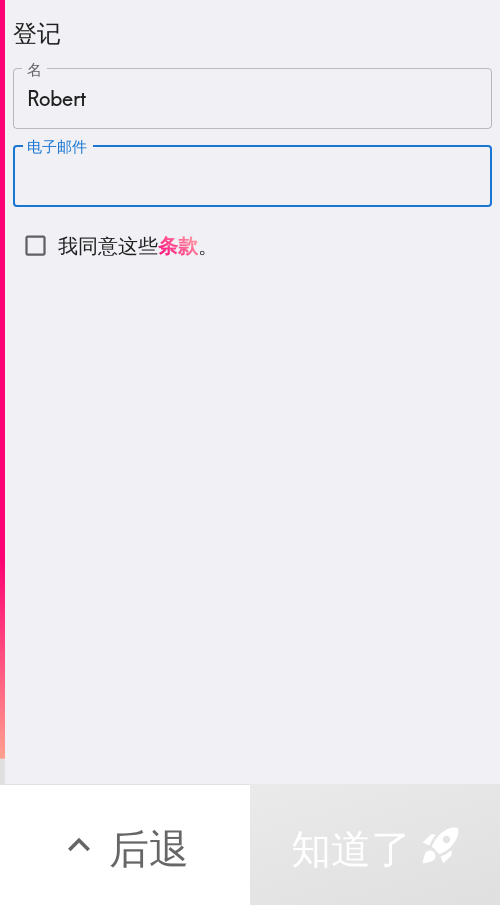 click on "Robert" at bounding box center [252, 99] 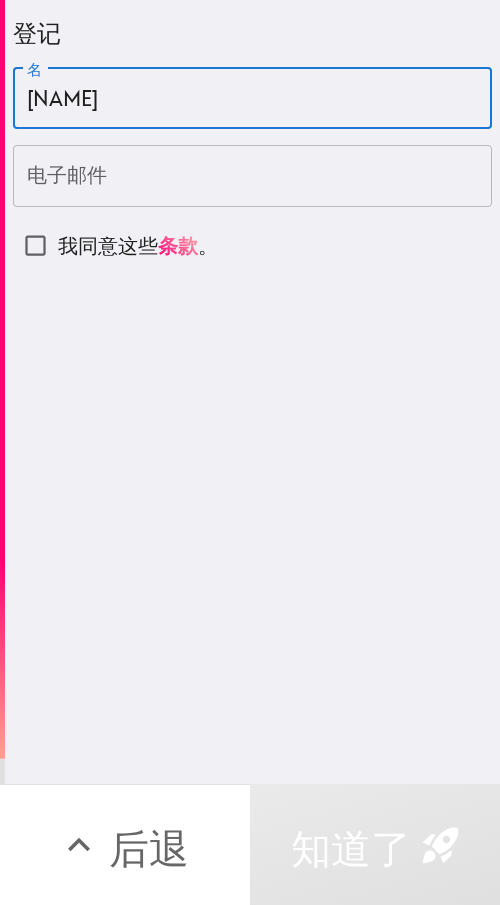 type on "R" 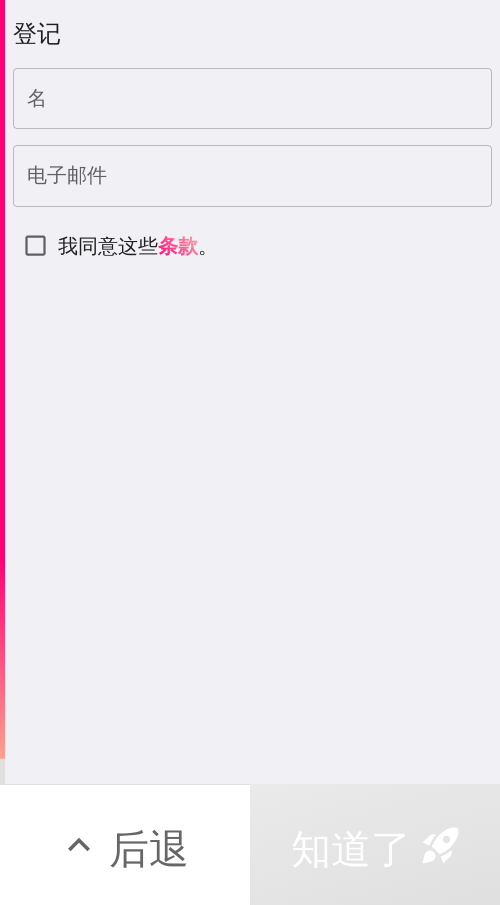 click on "名" at bounding box center [252, 99] 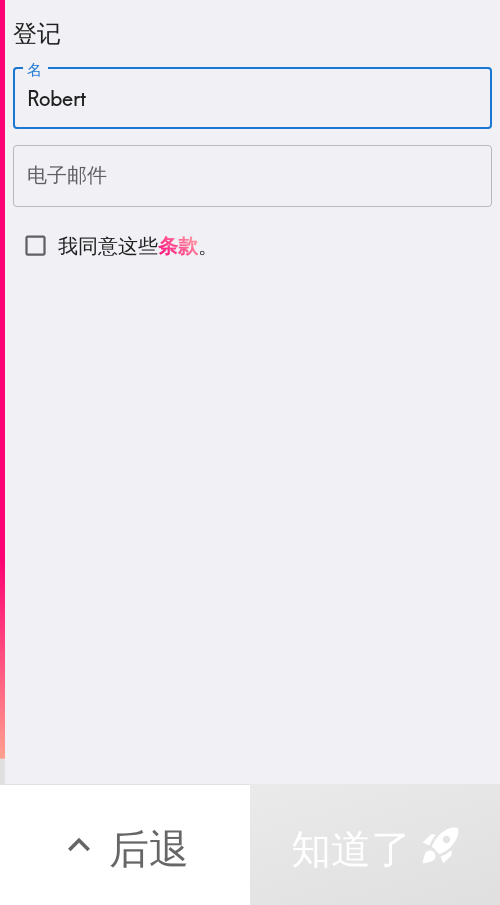 type on "Robert" 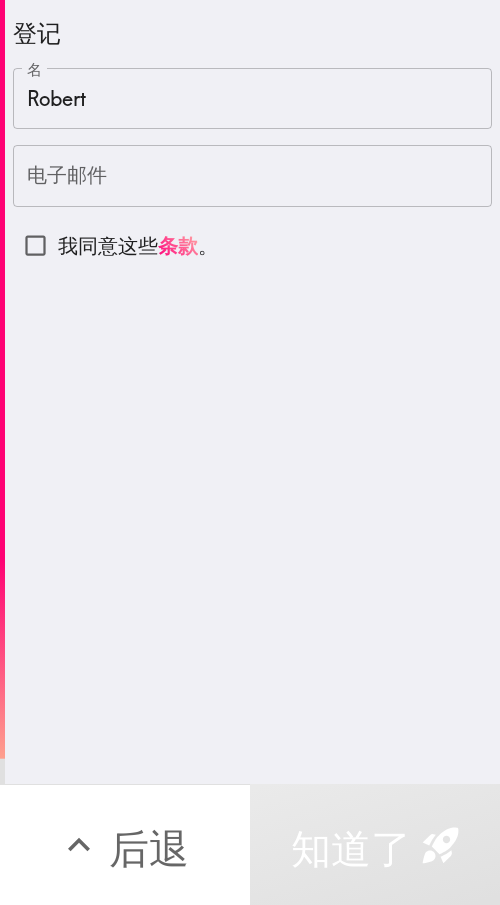 click on "电子邮件" at bounding box center [252, 176] 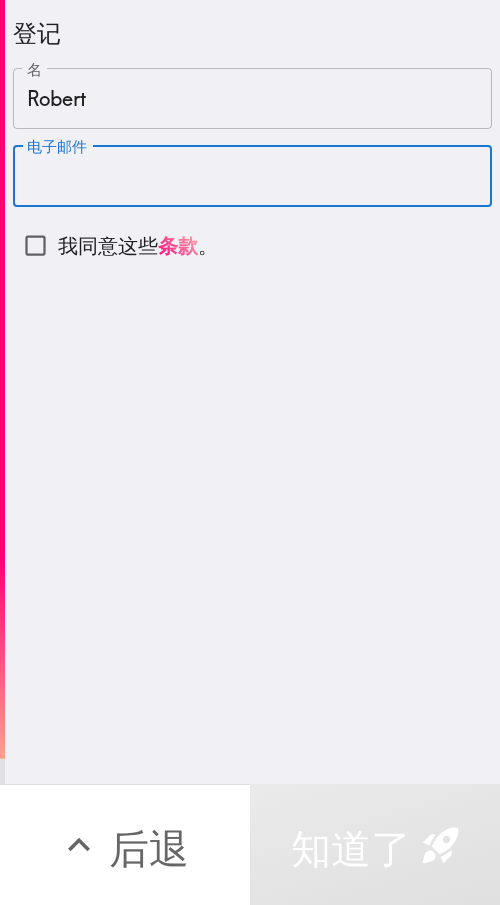 paste on "[USERNAME]@[DOMAIN].com" 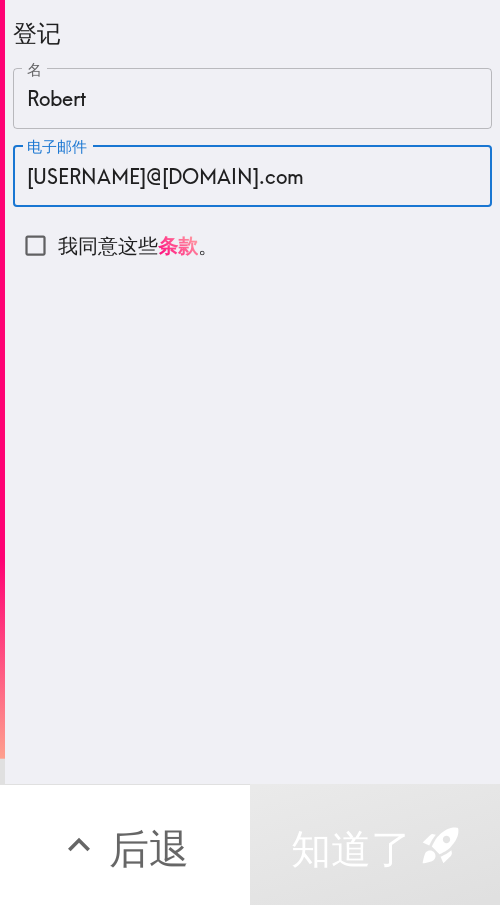 type on "[USERNAME]@[DOMAIN].com" 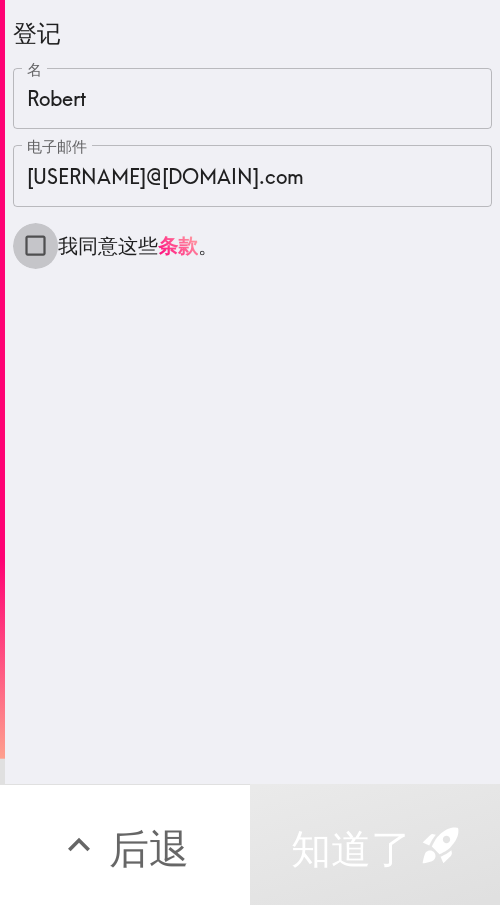 drag, startPoint x: 31, startPoint y: 253, endPoint x: 36, endPoint y: 266, distance: 13.928389 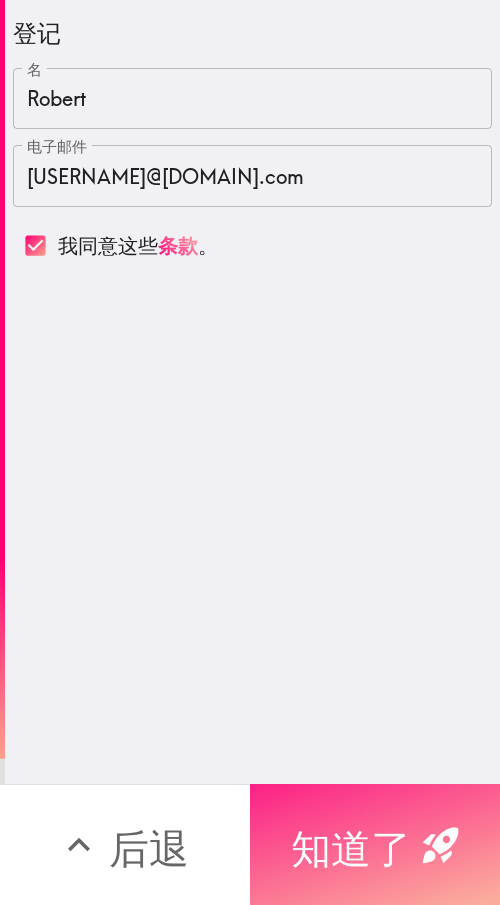 click on "知道了" at bounding box center (351, 845) 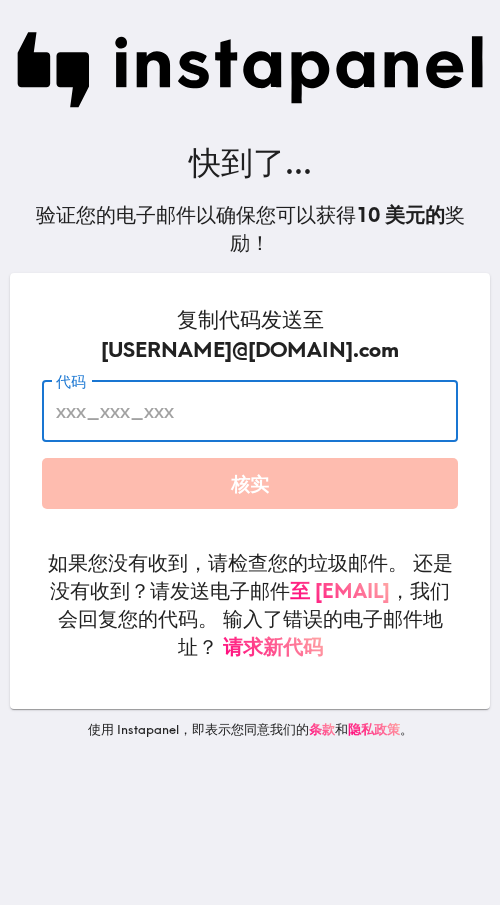 click on "代码" at bounding box center [250, 411] 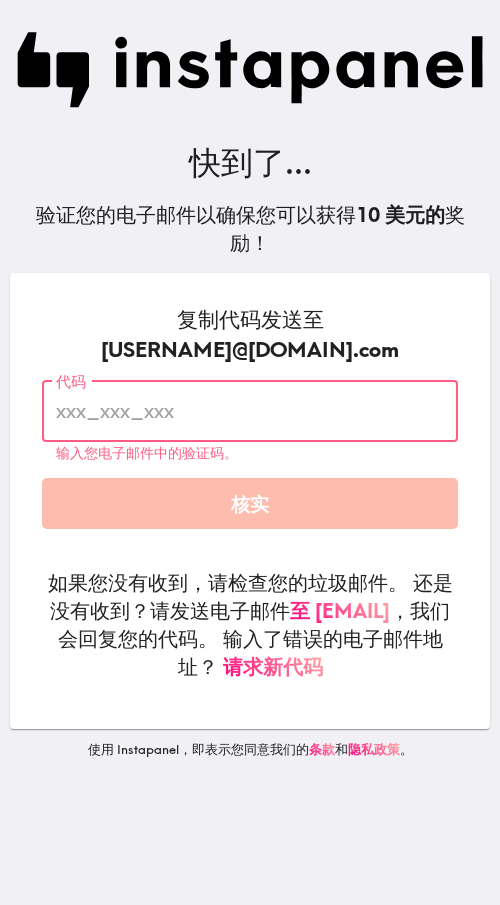 click on "代码" at bounding box center [250, 411] 